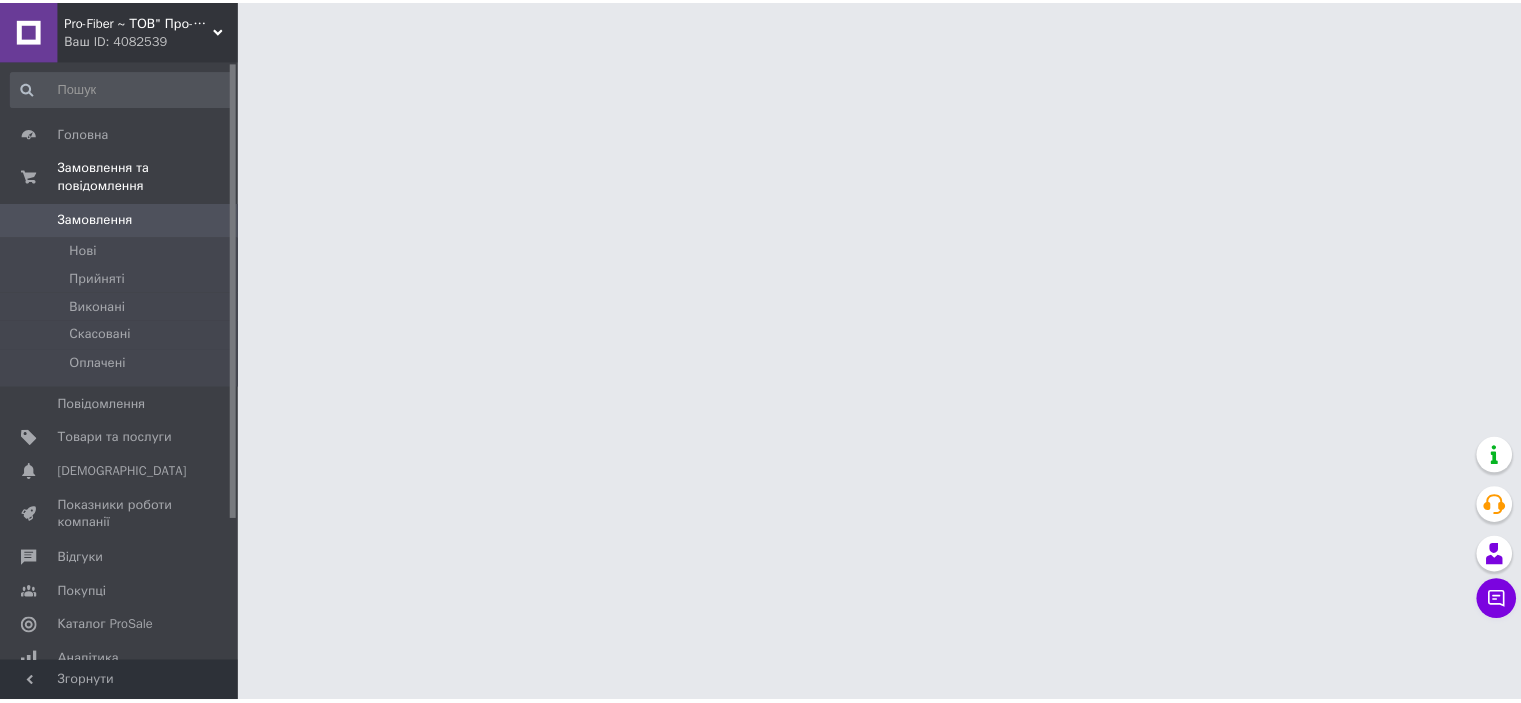 scroll, scrollTop: 0, scrollLeft: 0, axis: both 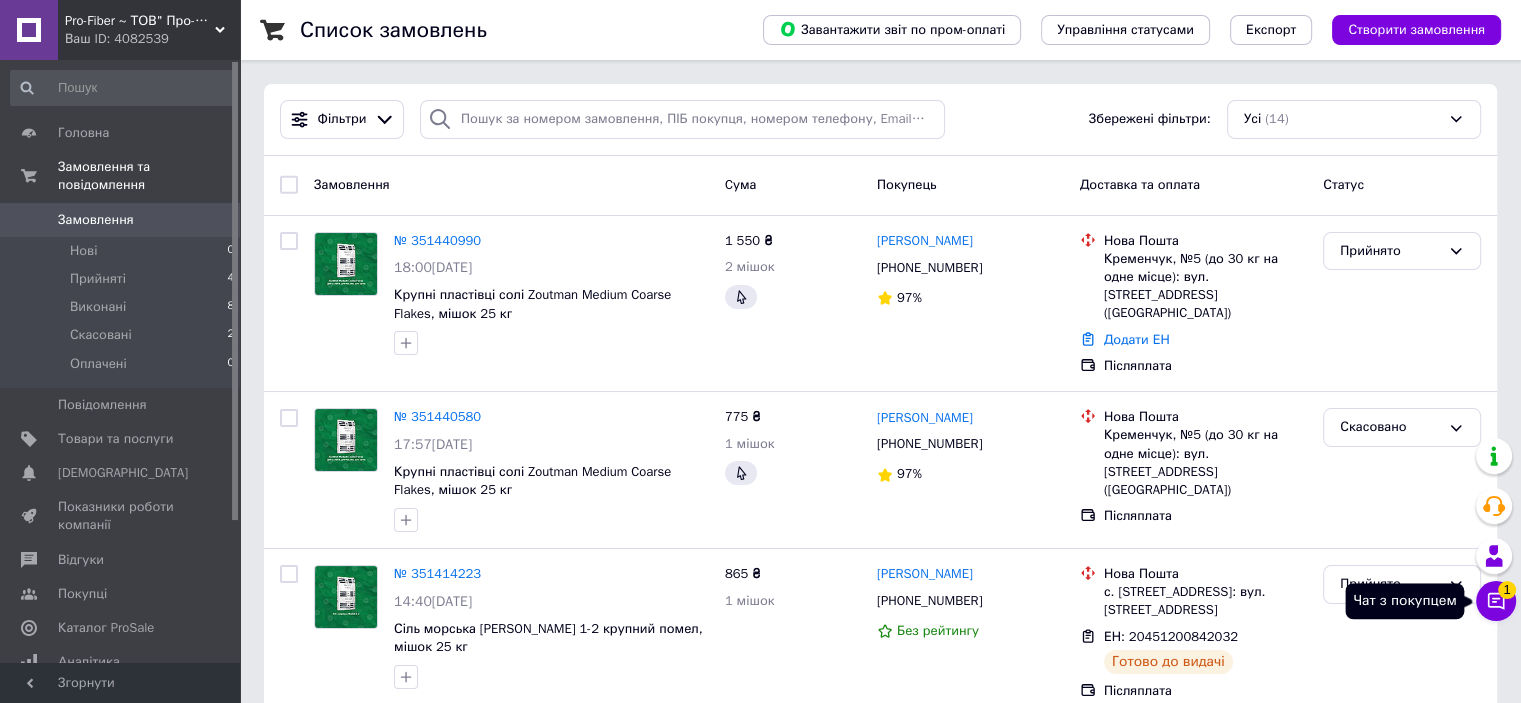 click 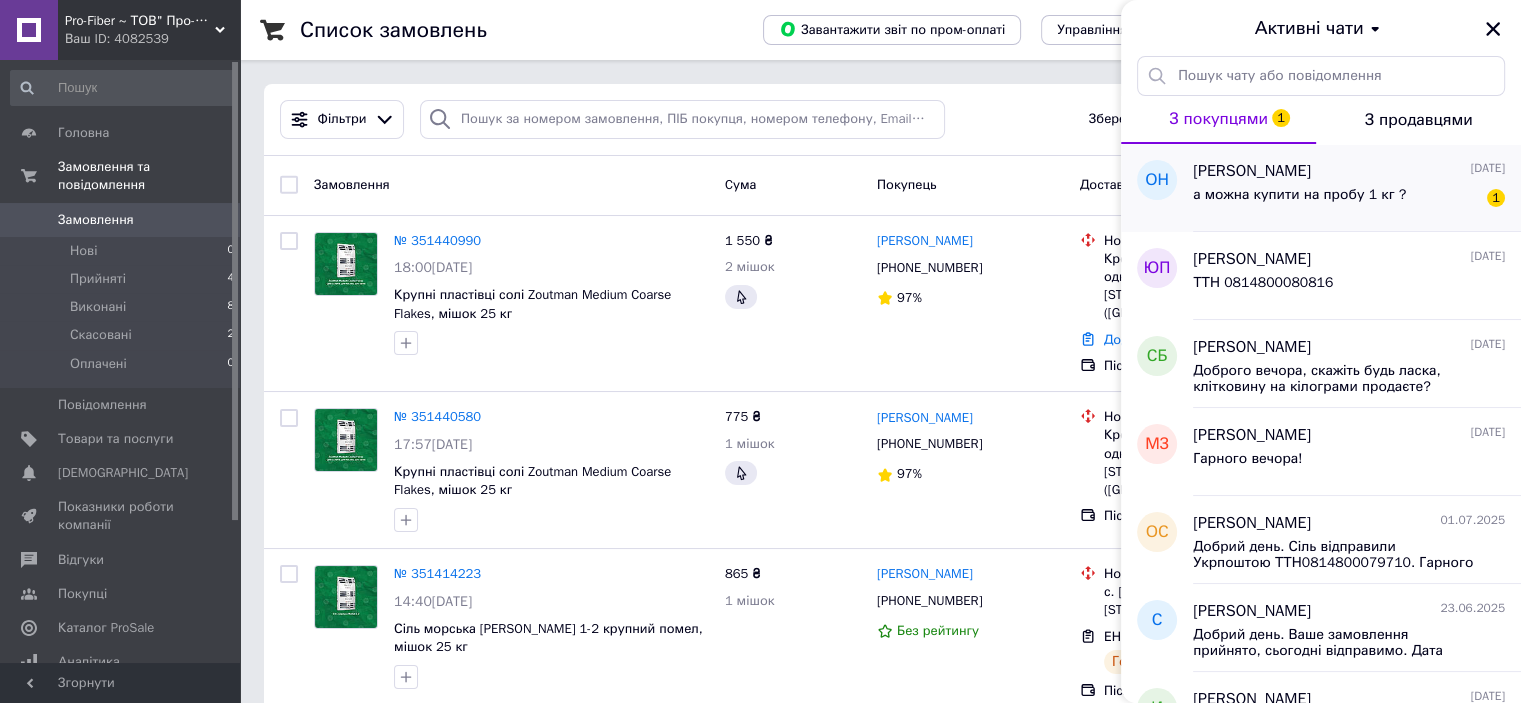 click on "[PERSON_NAME] [DATE]" at bounding box center [1349, 171] 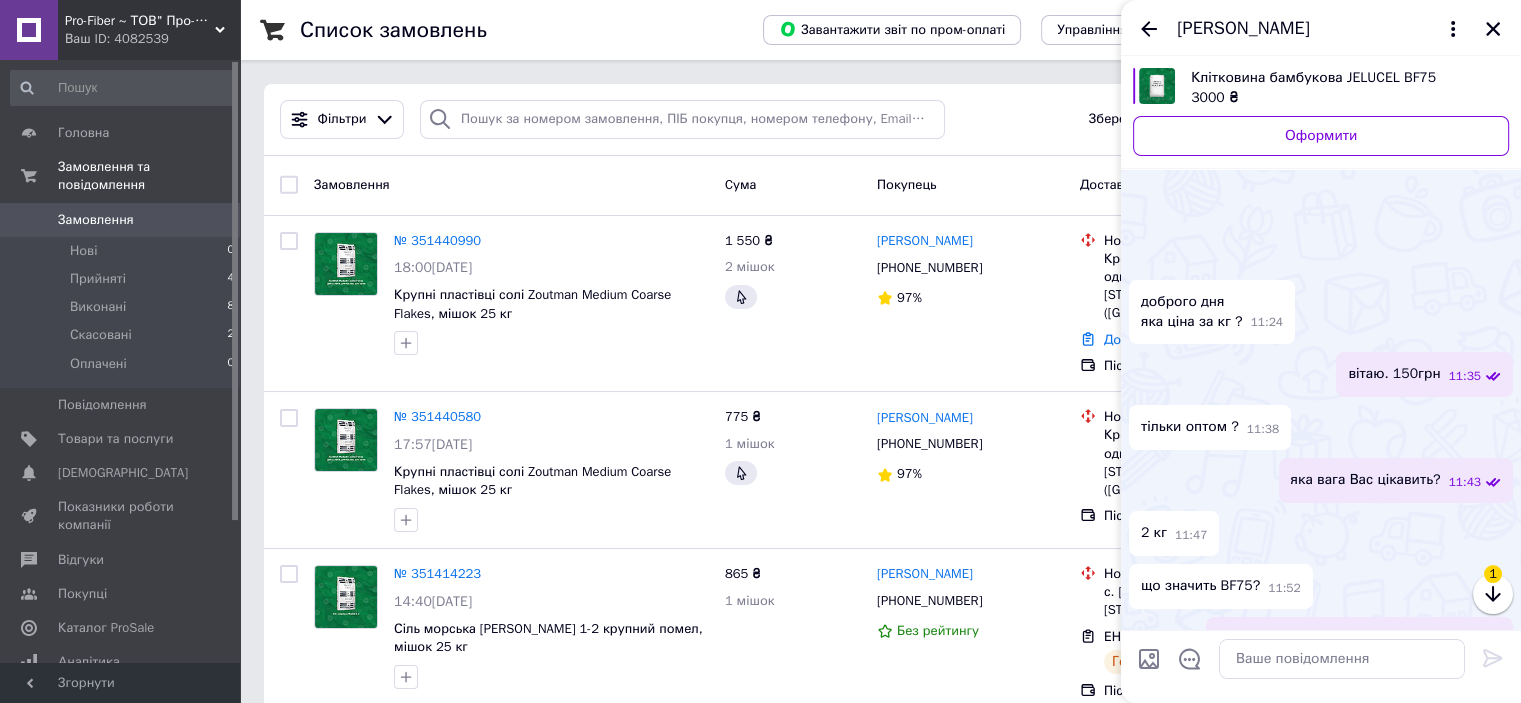 scroll, scrollTop: 1766, scrollLeft: 0, axis: vertical 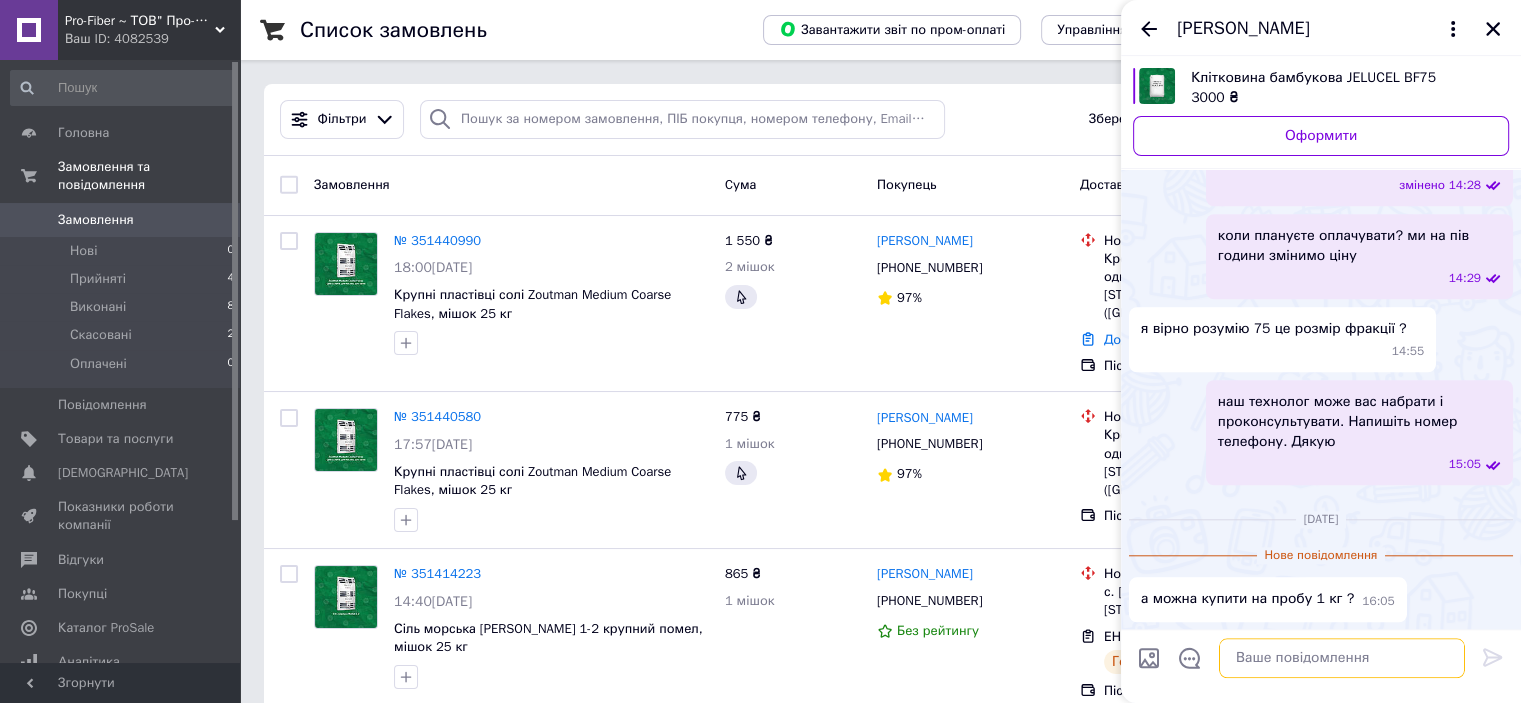 click at bounding box center [1342, 659] 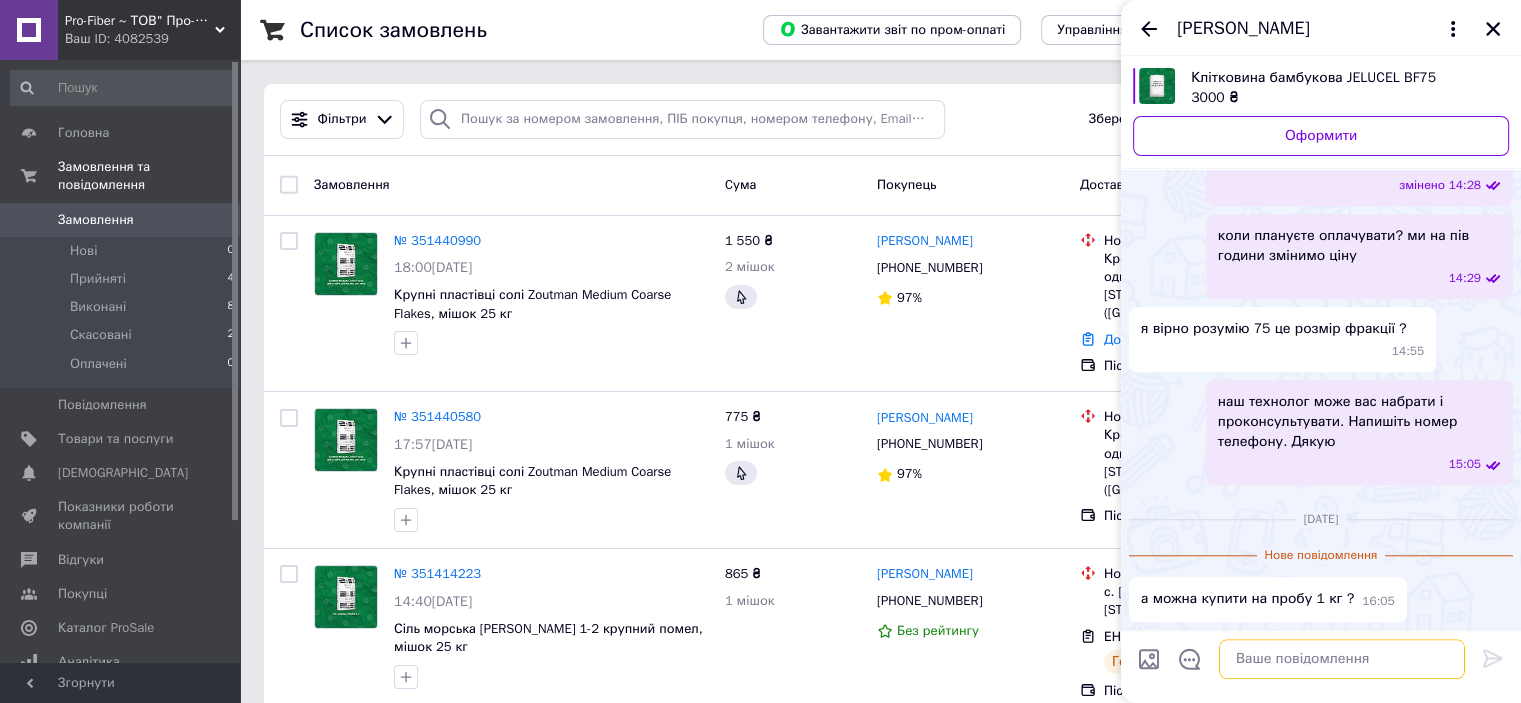 click at bounding box center [1342, 659] 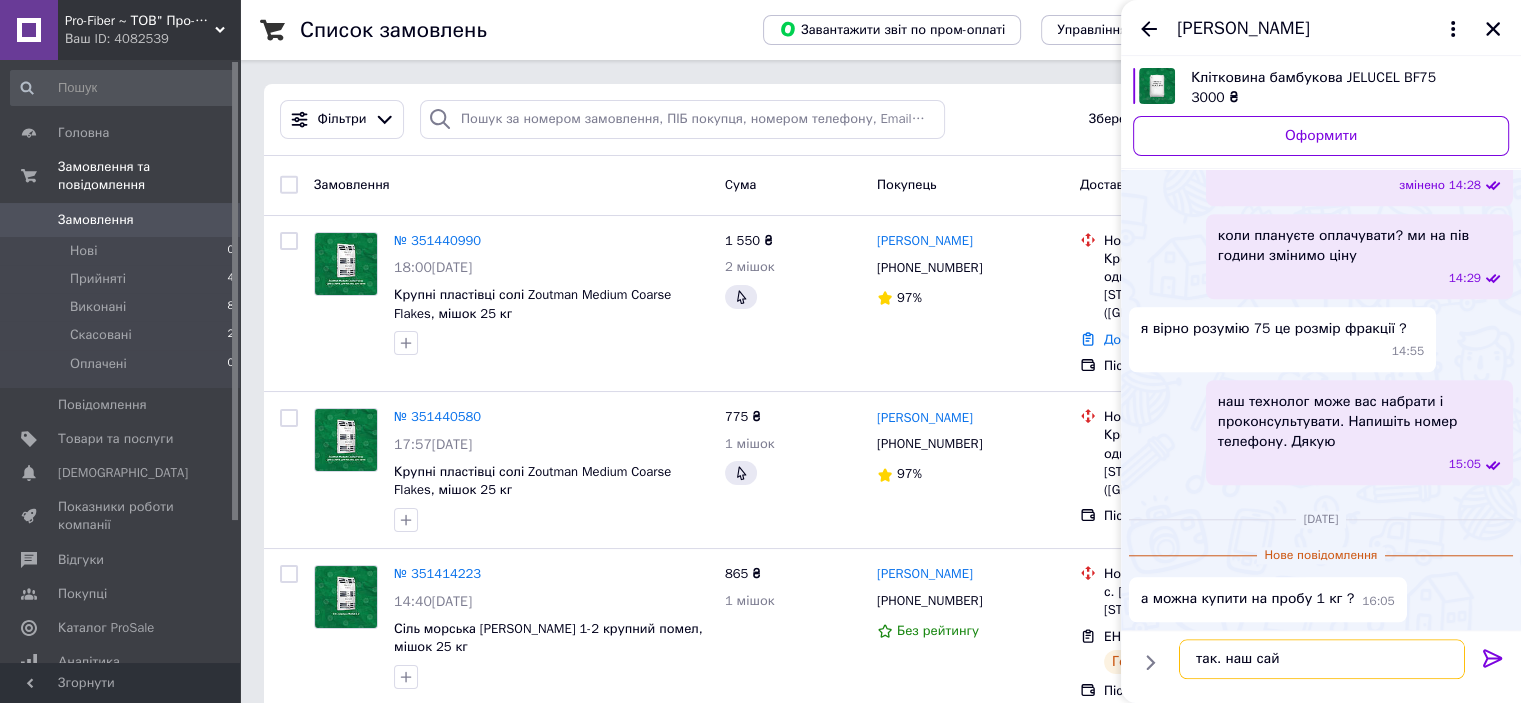 type on "так. наш сайт" 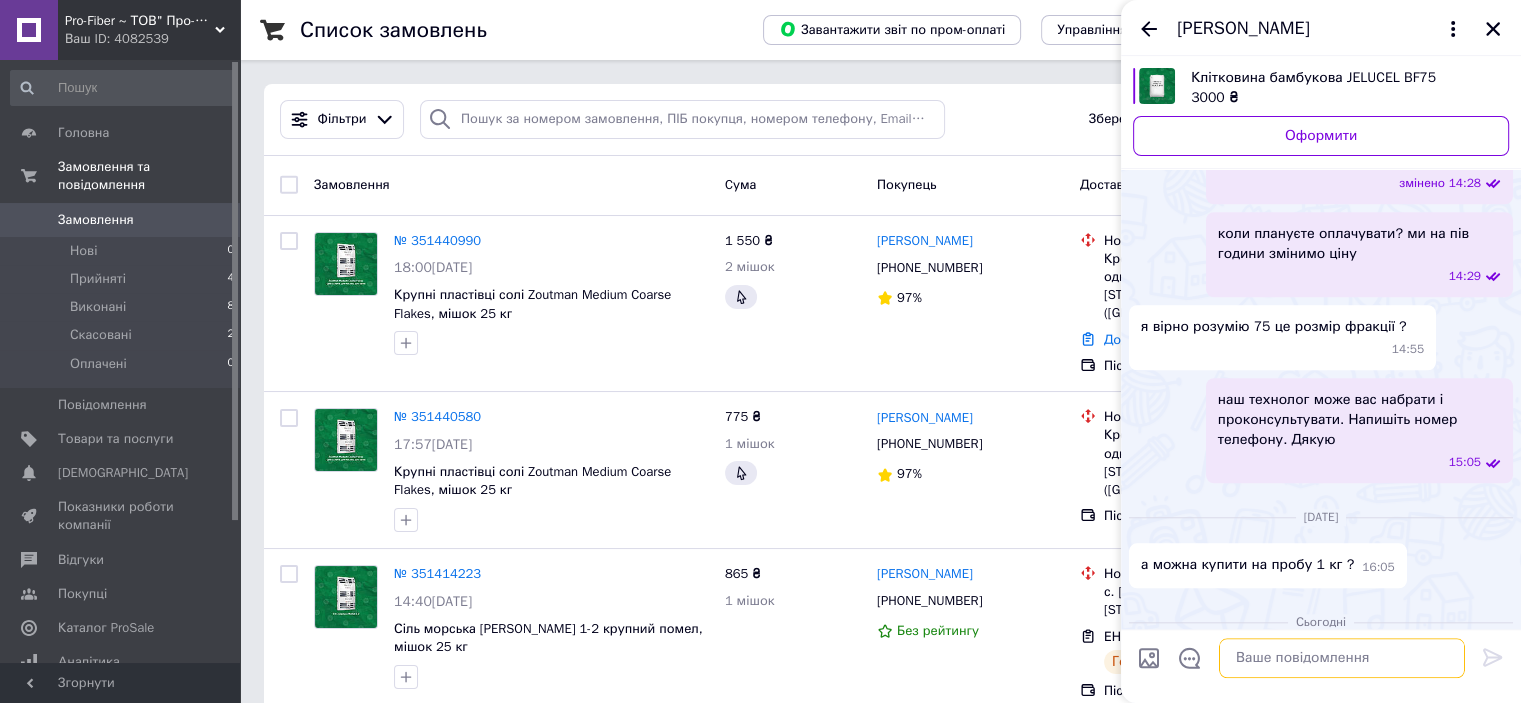 scroll, scrollTop: 1784, scrollLeft: 0, axis: vertical 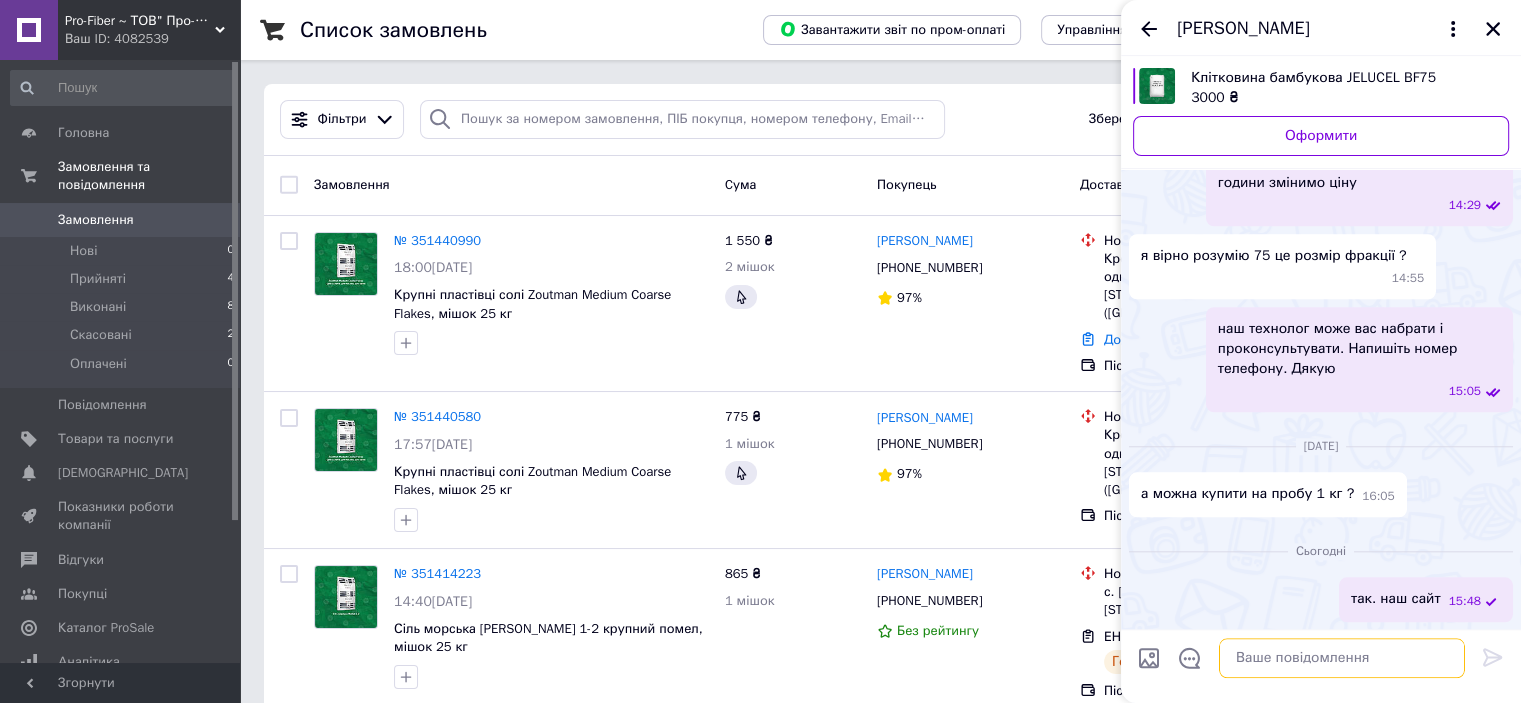 paste on "[URL][DOMAIN_NAME]" 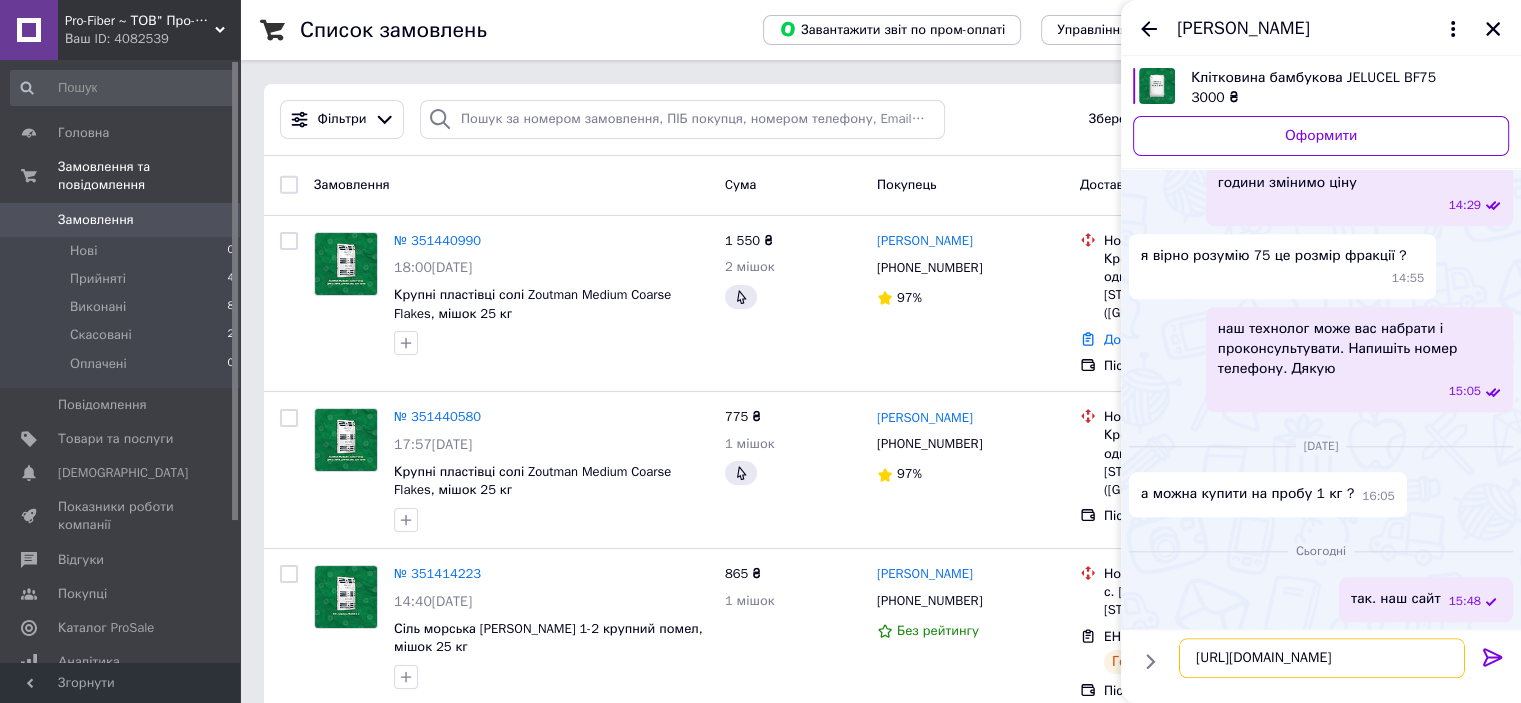 type 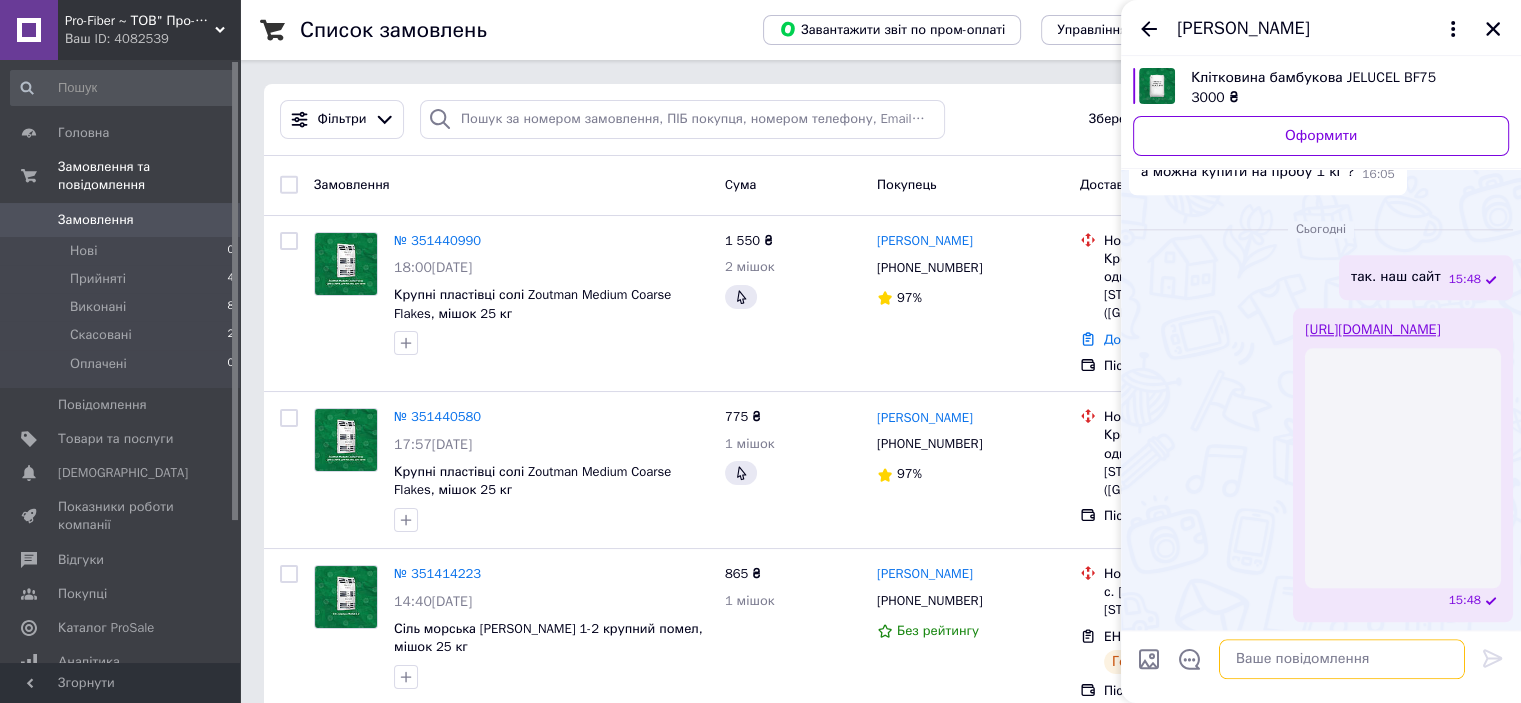 scroll, scrollTop: 2101, scrollLeft: 0, axis: vertical 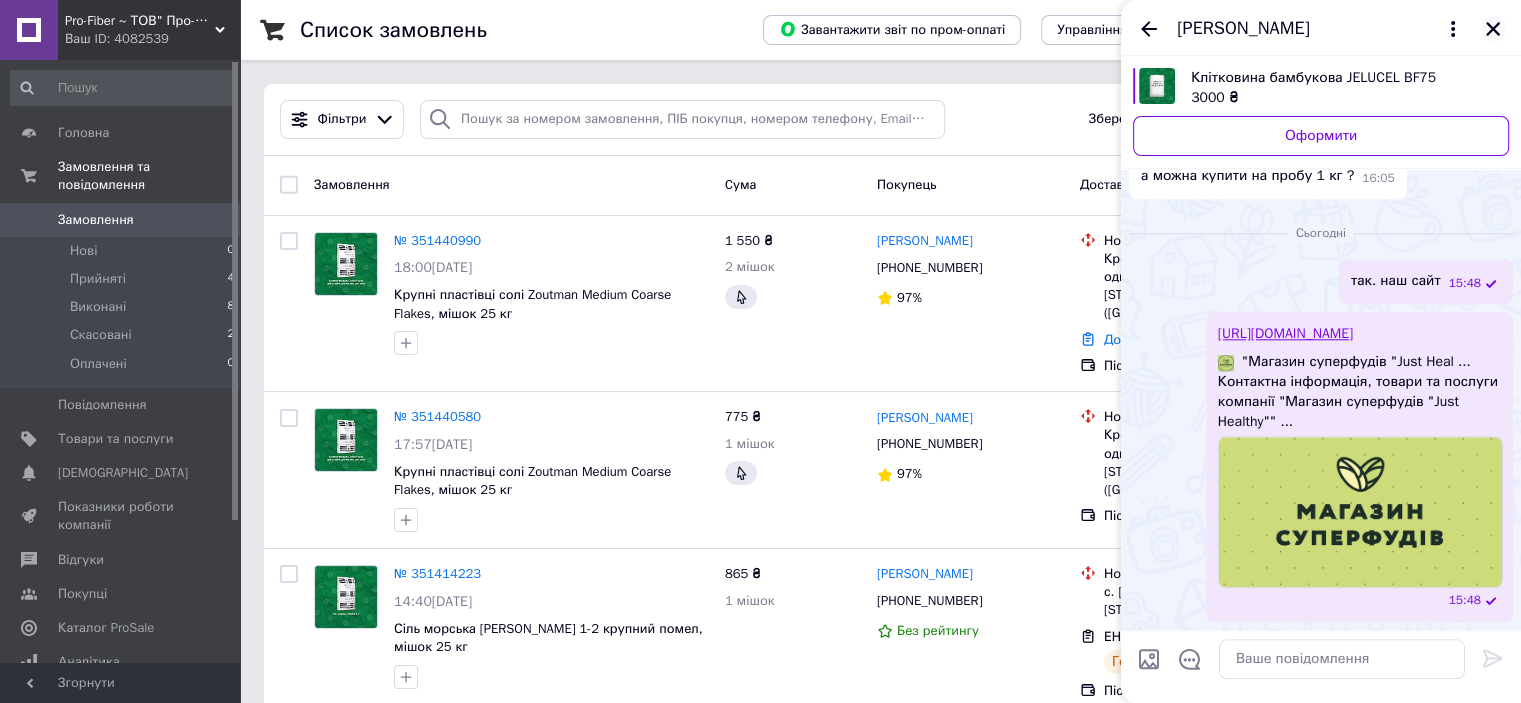 click 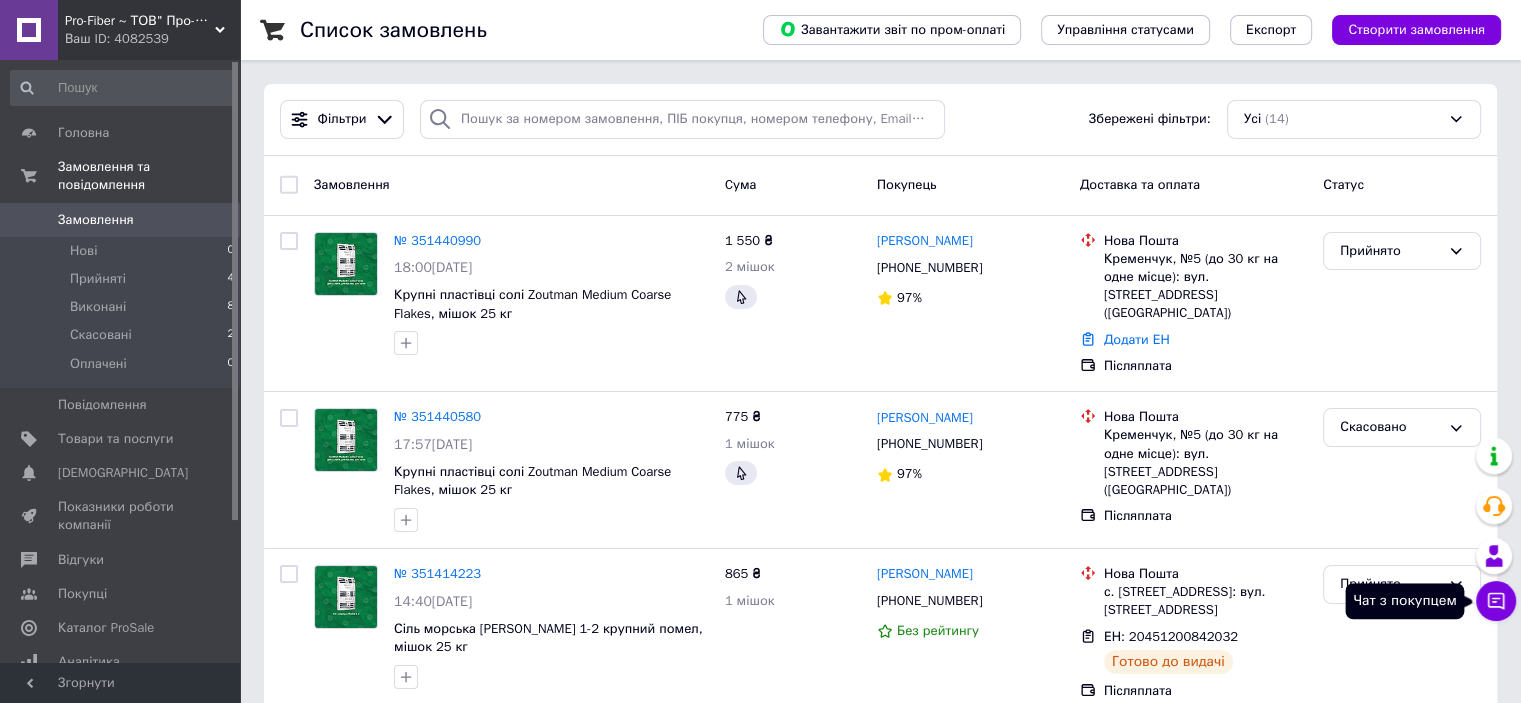 click 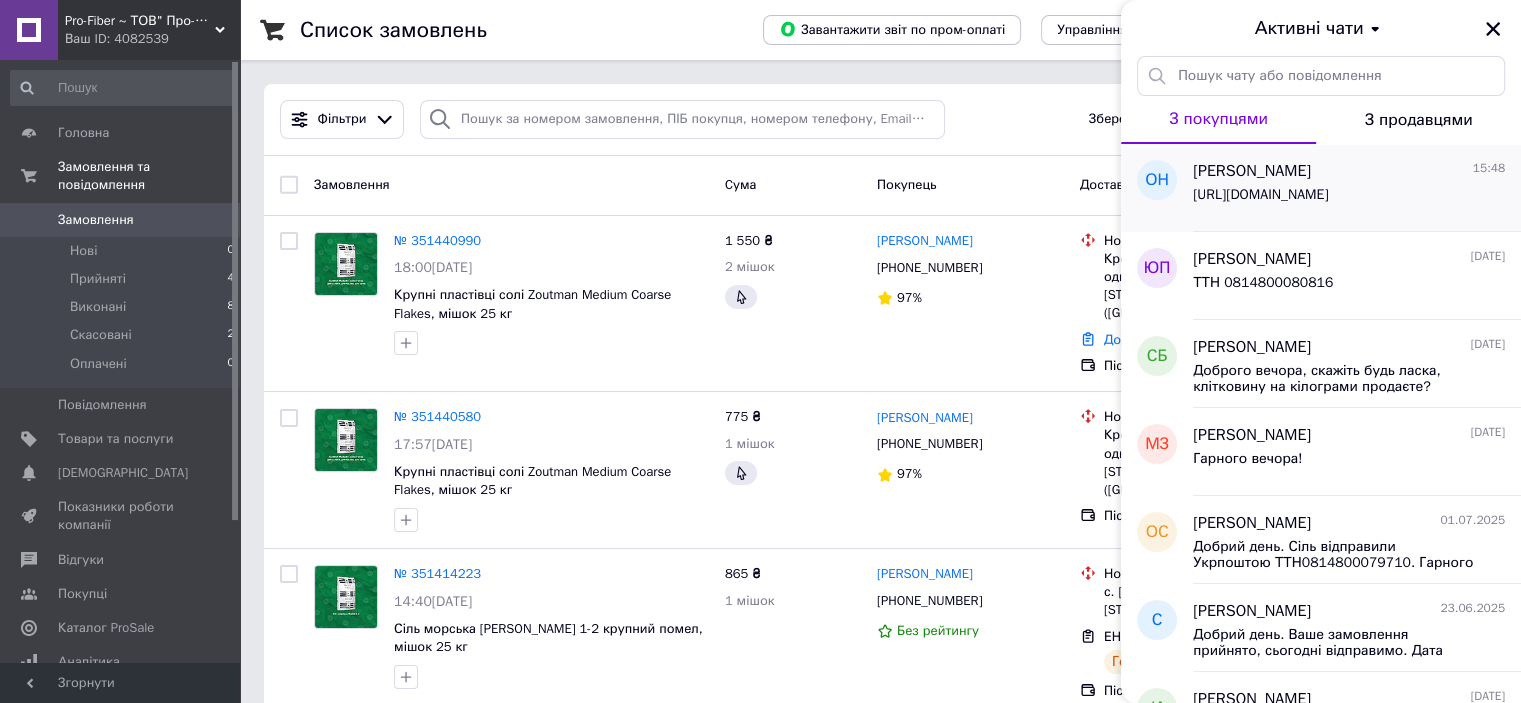 click on "[PERSON_NAME] 15:48 [URL][DOMAIN_NAME]" at bounding box center [1357, 188] 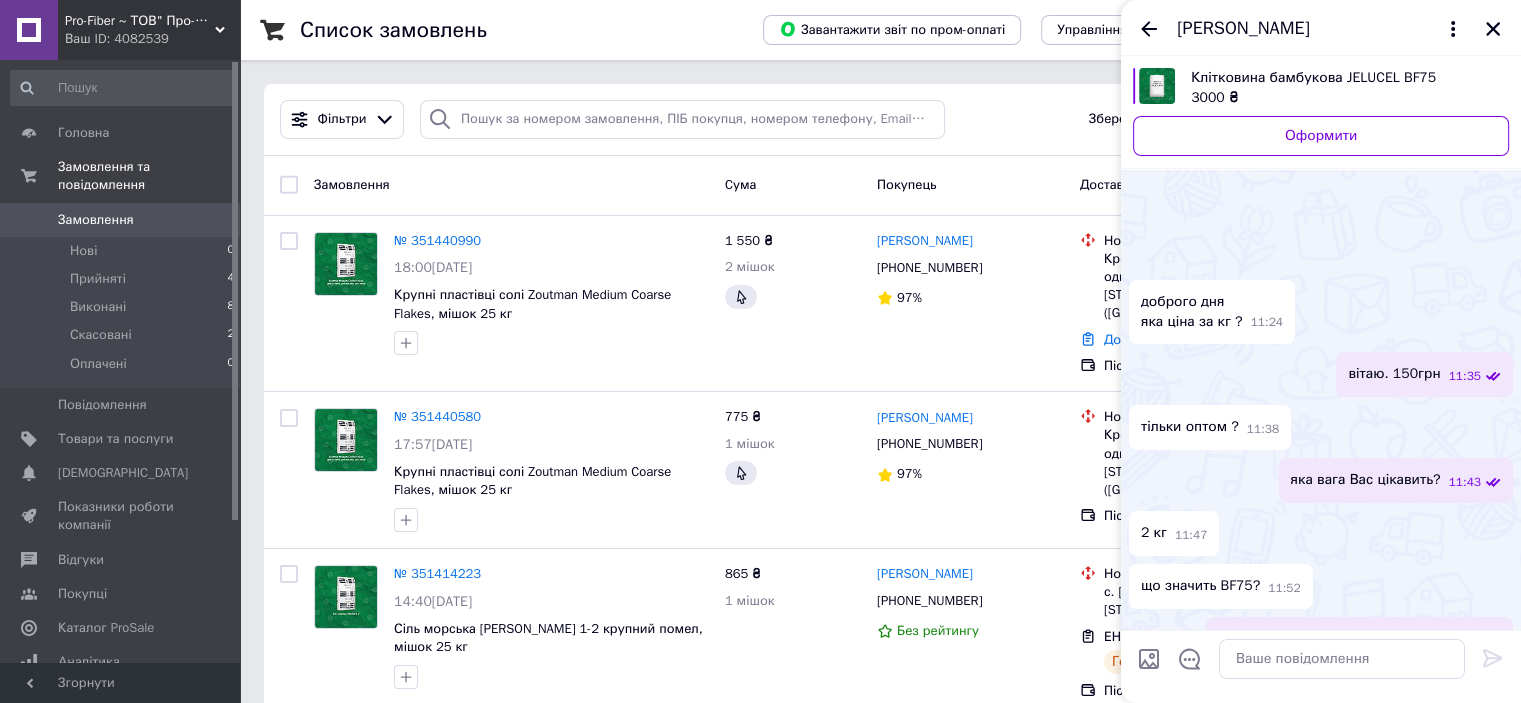 scroll, scrollTop: 2152, scrollLeft: 0, axis: vertical 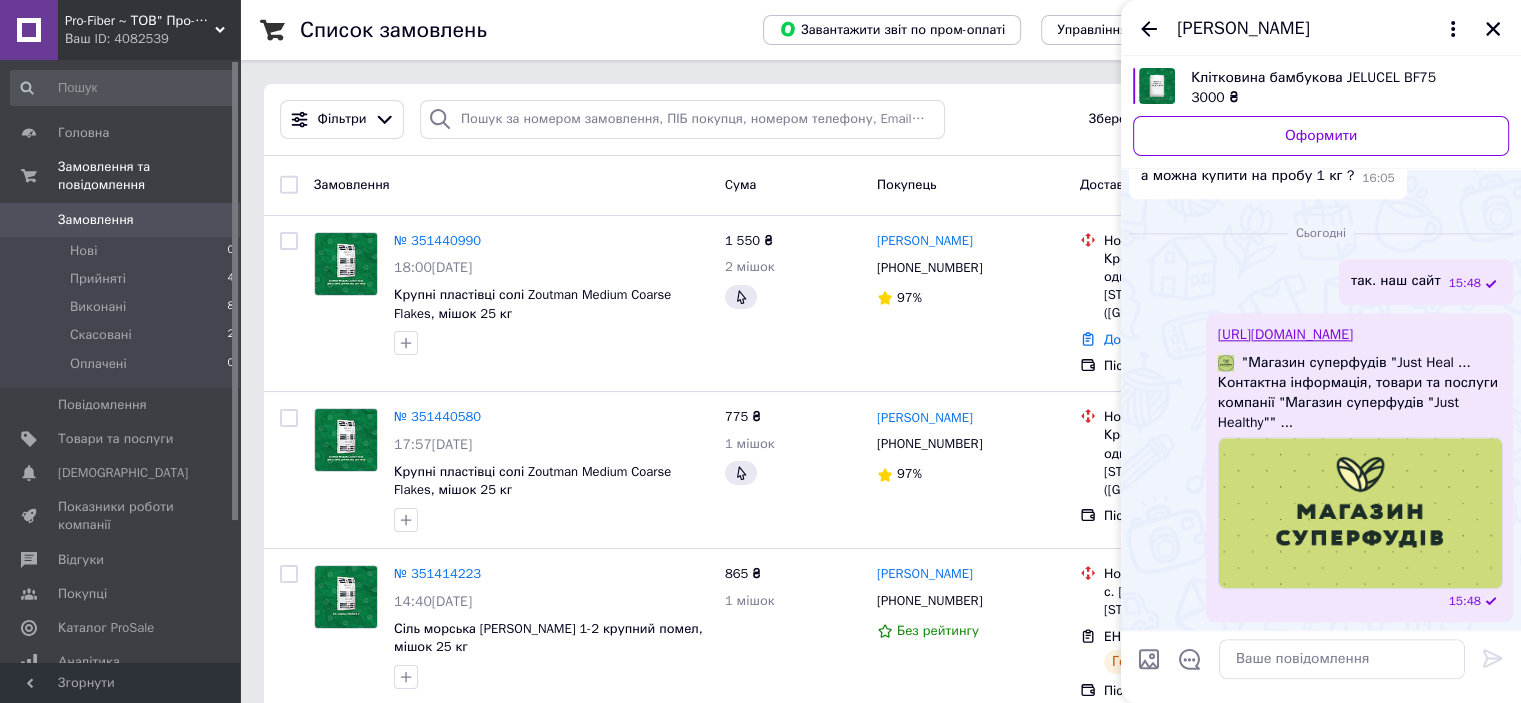 drag, startPoint x: 1361, startPoint y: 590, endPoint x: 1455, endPoint y: 615, distance: 97.26767 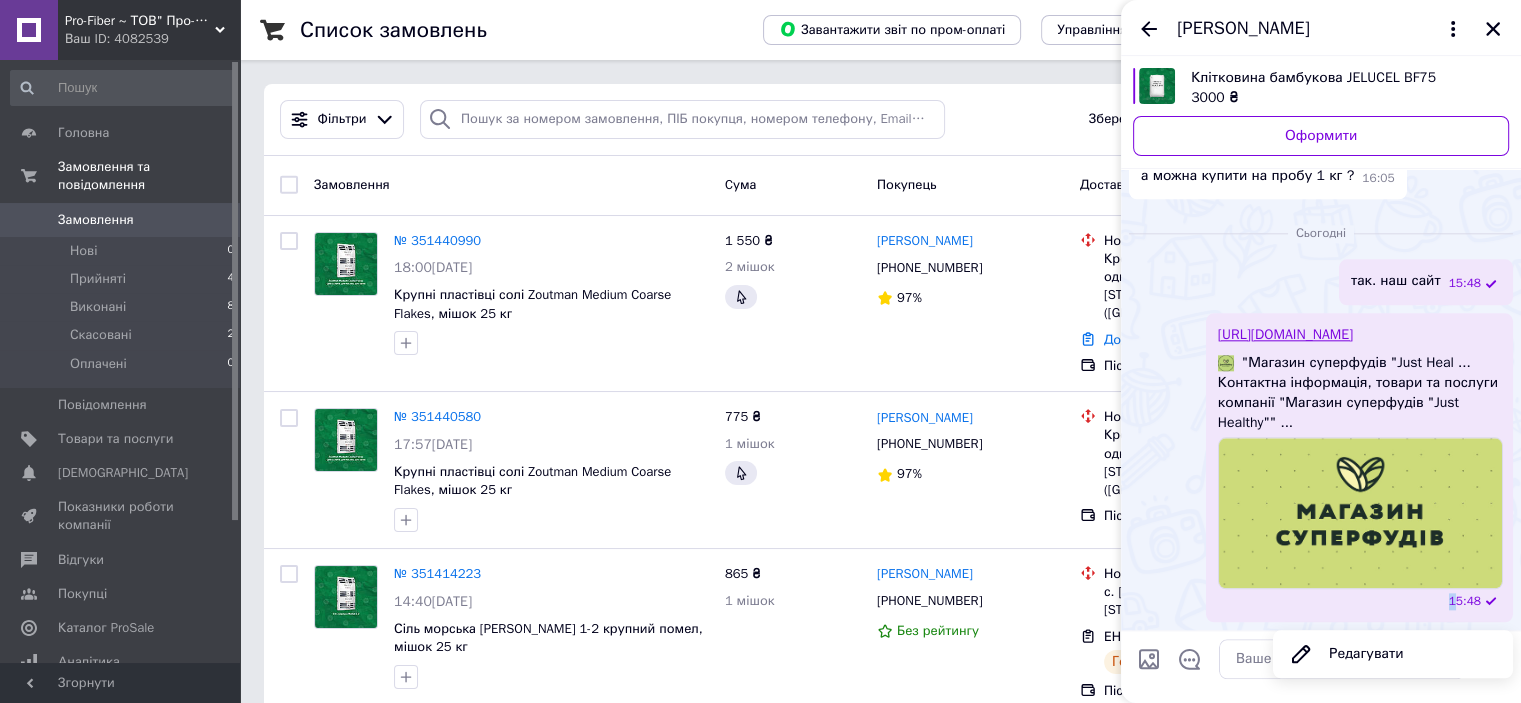 click on "15:48" at bounding box center (1363, 601) 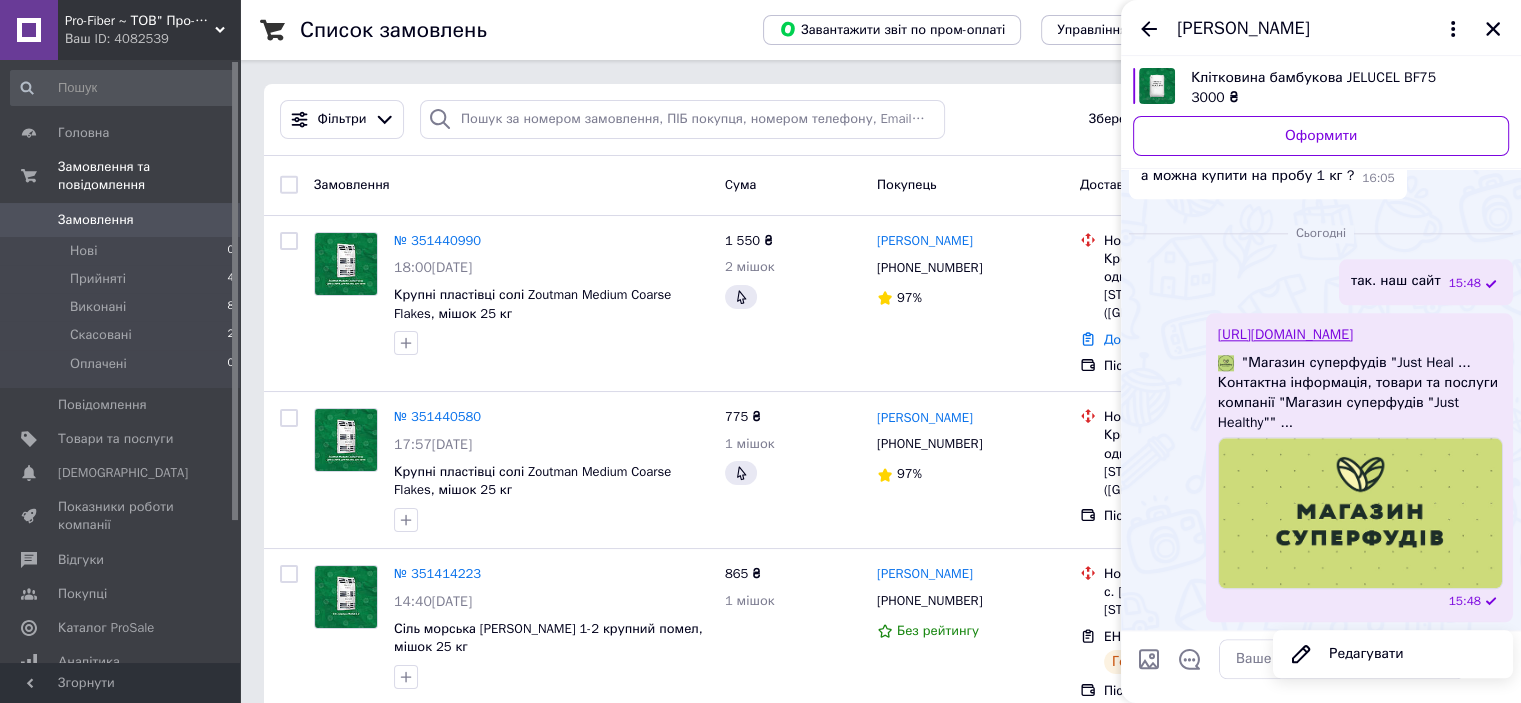 drag, startPoint x: 1404, startPoint y: 602, endPoint x: 1495, endPoint y: 327, distance: 289.6653 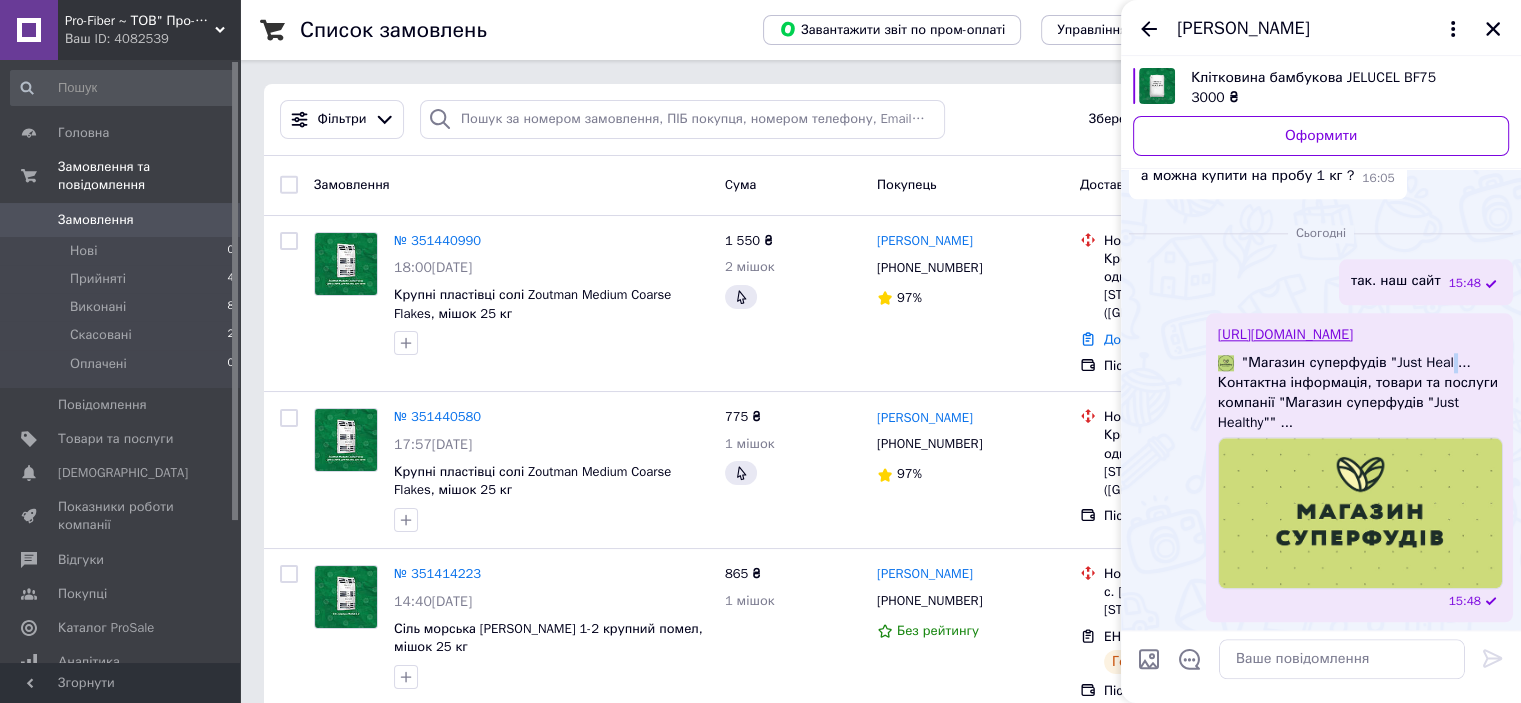 click on "[URL][DOMAIN_NAME] "Магазин суперфудів "Just Heal ... Контактна інформація, товари та послуги компанії "Магазин суперфудів "Just Healthy"" ... 15:48" at bounding box center [1359, 467] 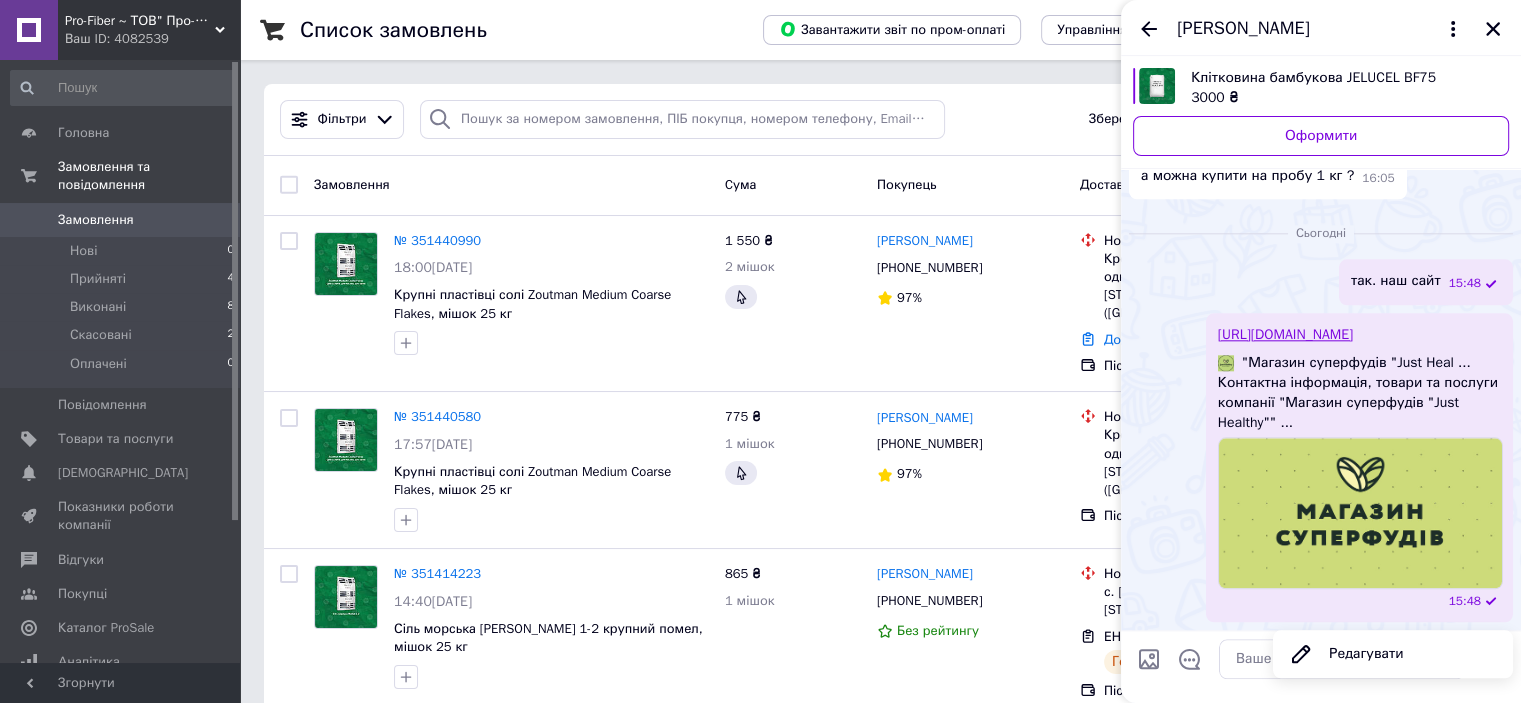 click on "[URL][DOMAIN_NAME] "Магазин суперфудів "Just Heal ... Контактна інформація, товари та послуги компанії "Магазин суперфудів "Just Healthy"" ... 15:48" at bounding box center [1359, 467] 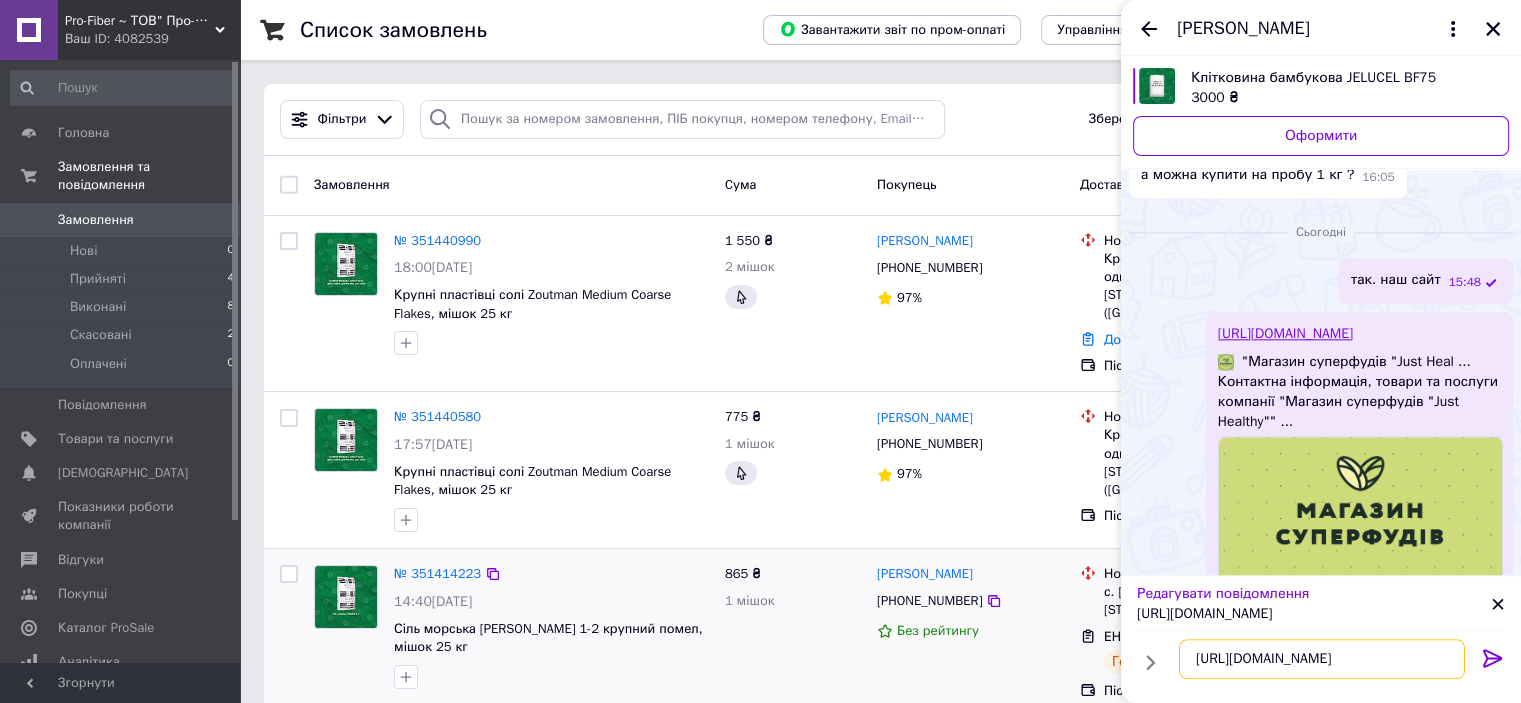 drag, startPoint x: 1323, startPoint y: 656, endPoint x: 1092, endPoint y: 655, distance: 231.00217 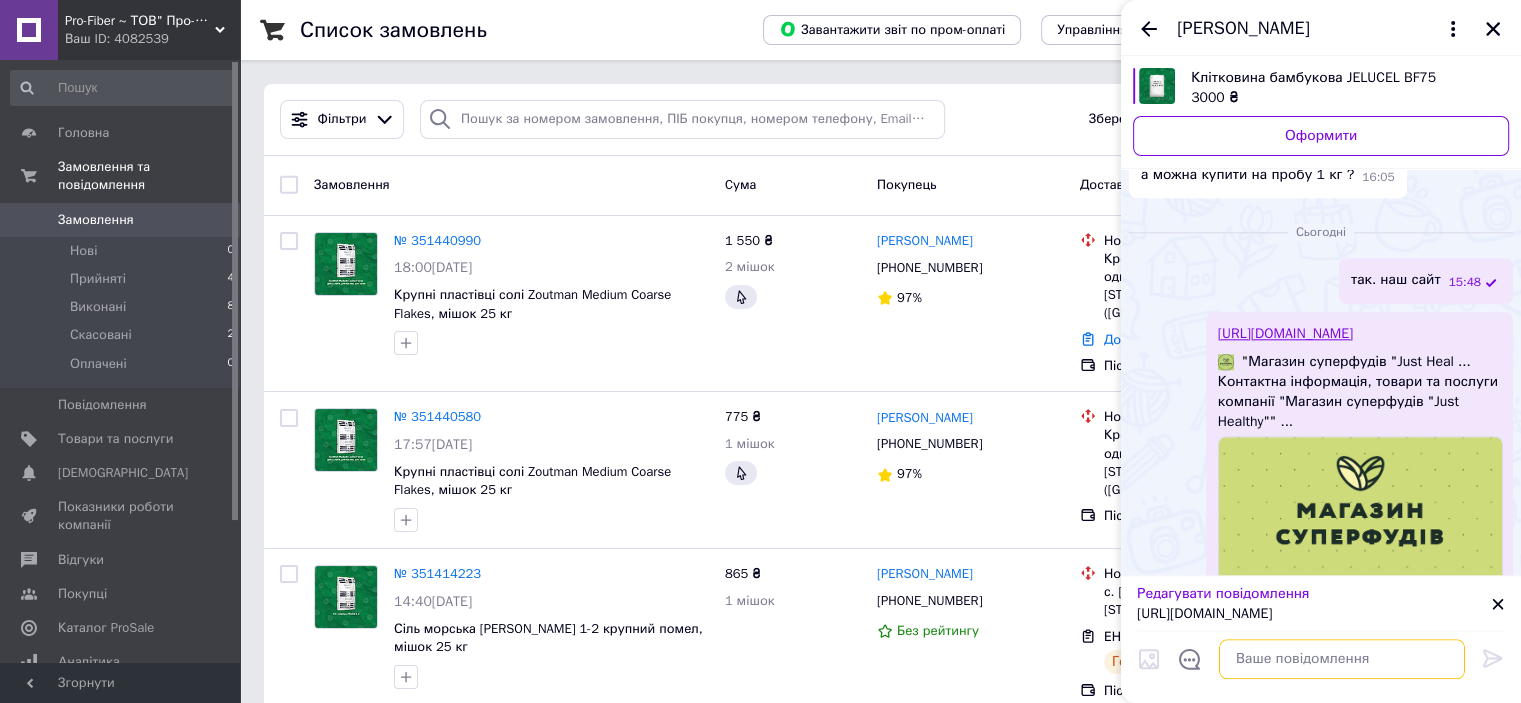 click at bounding box center (1342, 659) 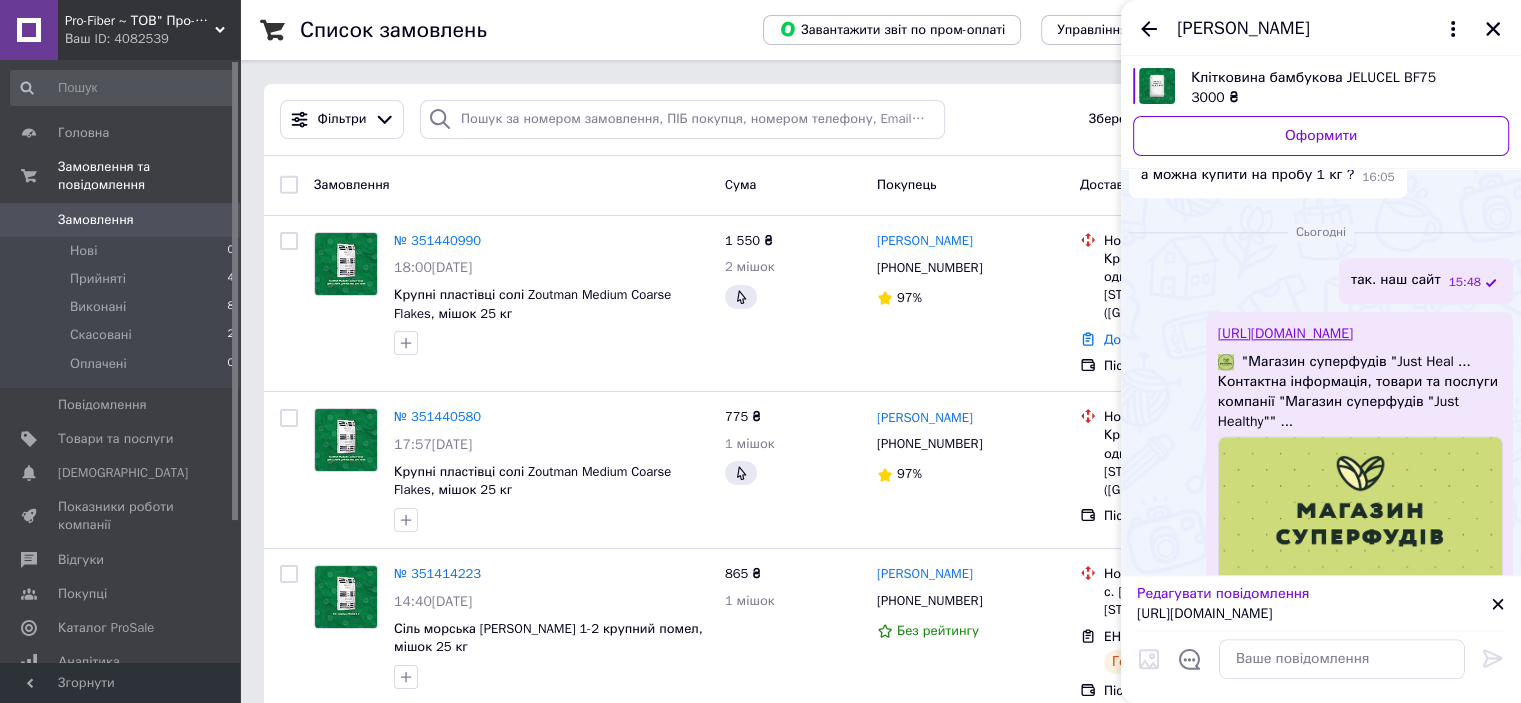 click on "Редагувати повідомлення [URL][DOMAIN_NAME]" at bounding box center (1321, 639) 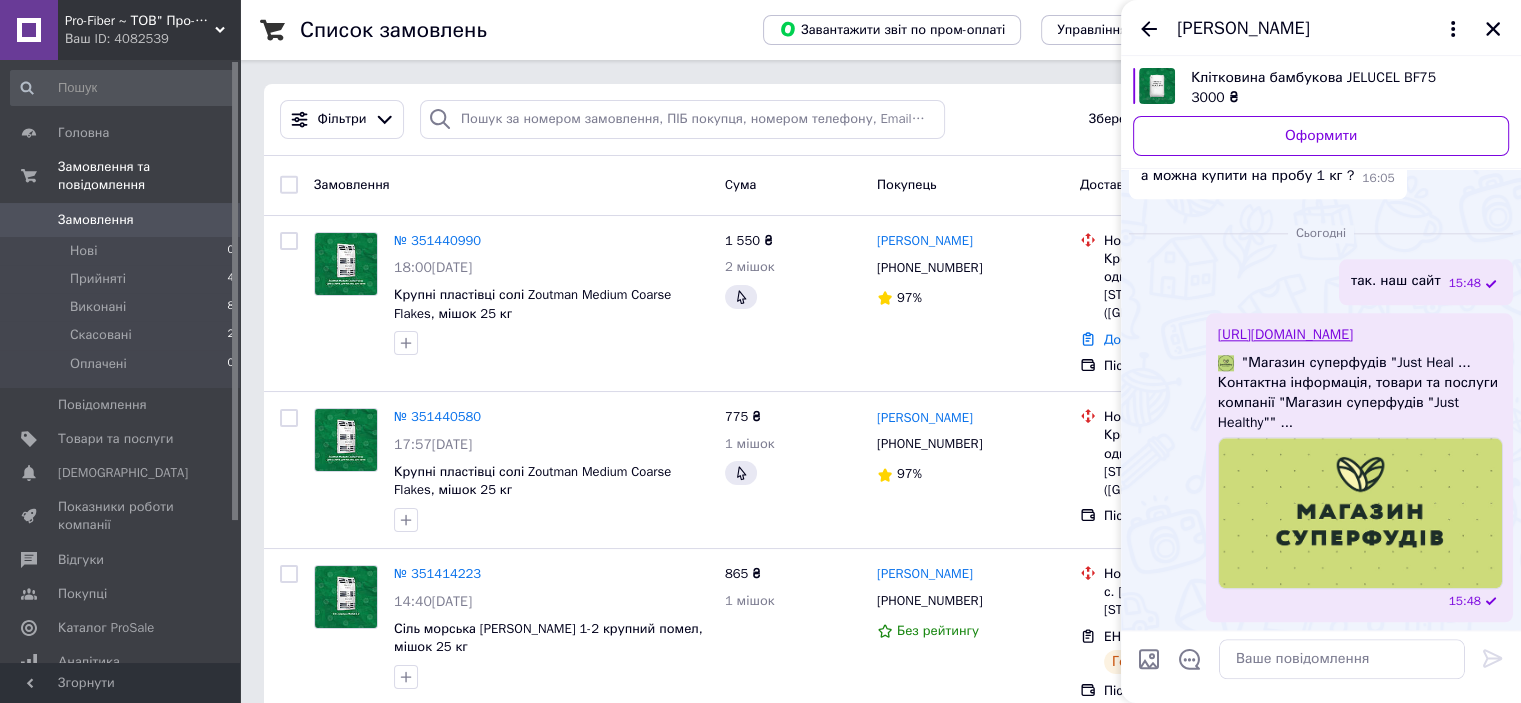 drag, startPoint x: 1420, startPoint y: 558, endPoint x: 1468, endPoint y: 594, distance: 60 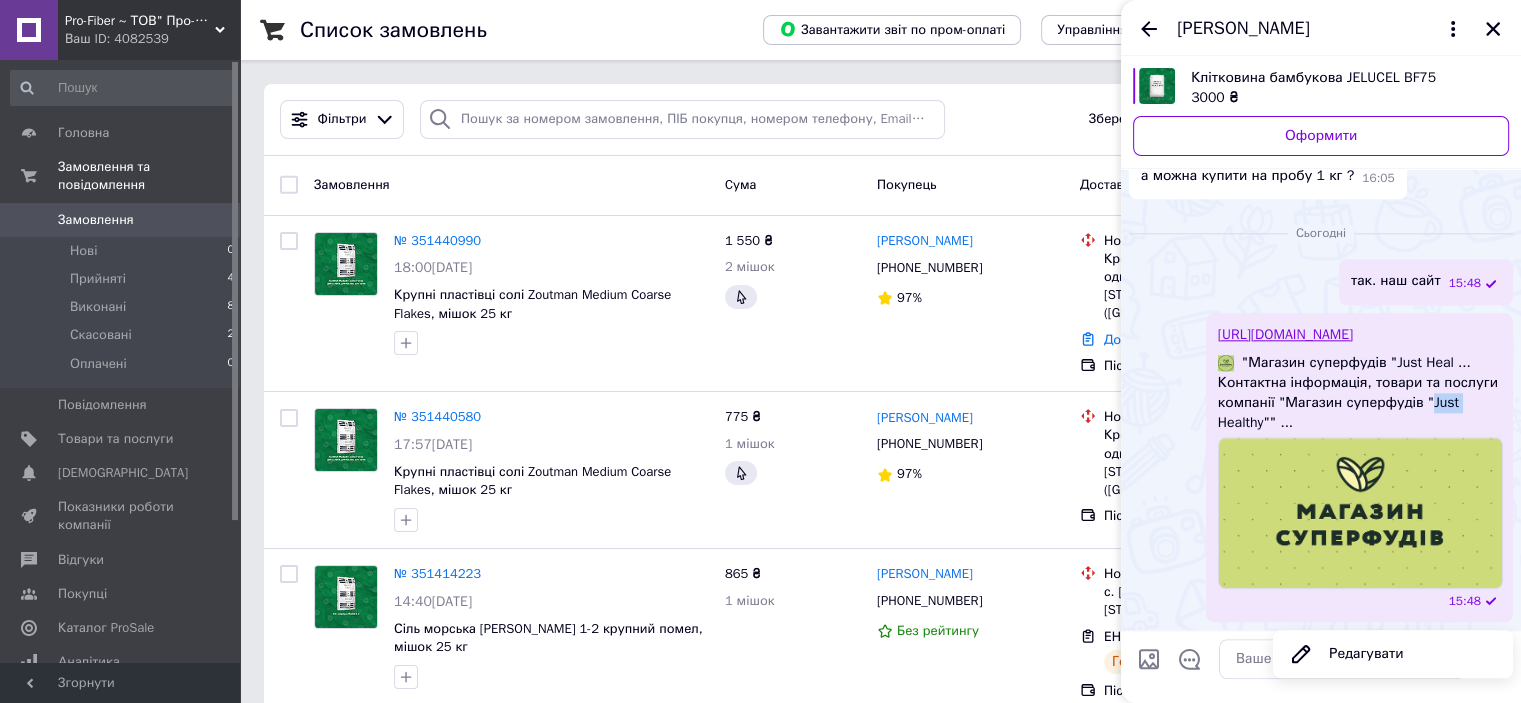 click on "Контактна інформація, товари та послуги компанії "Магазин суперфудів "Just Healthy"" ..." at bounding box center (1359, 403) 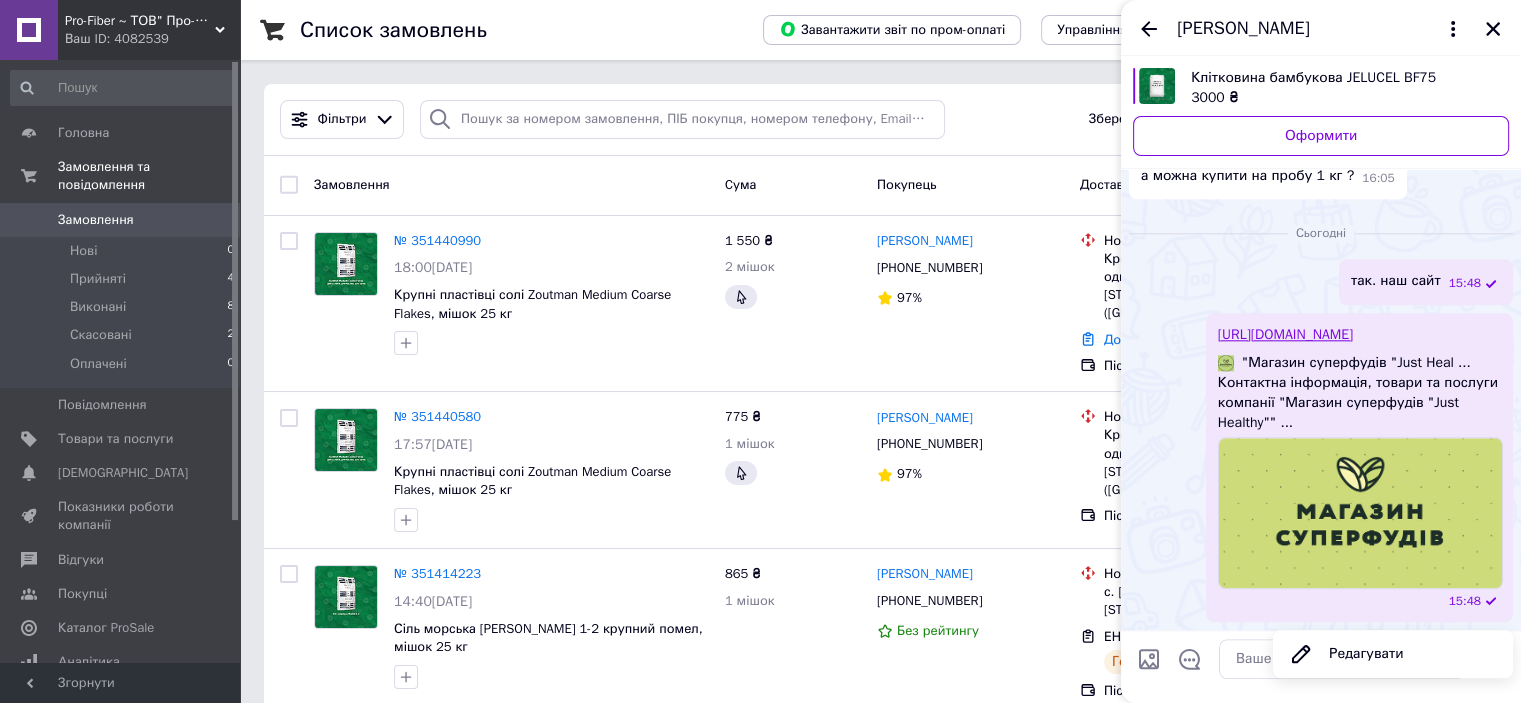 drag, startPoint x: 1494, startPoint y: 411, endPoint x: 1128, endPoint y: 316, distance: 378.1283 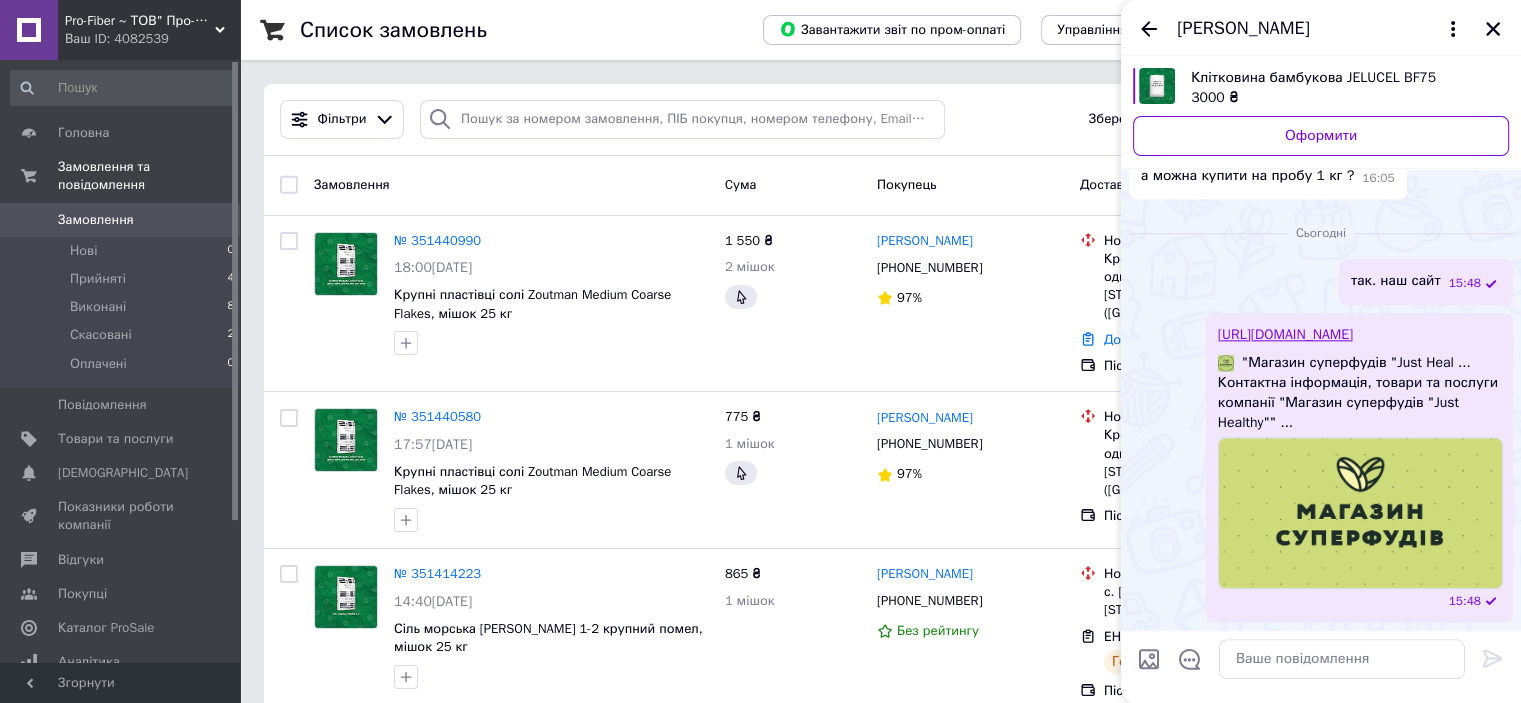 click on "Контактна інформація, товари та послуги компанії "Магазин суперфудів "Just Healthy"" ..." at bounding box center (1359, 403) 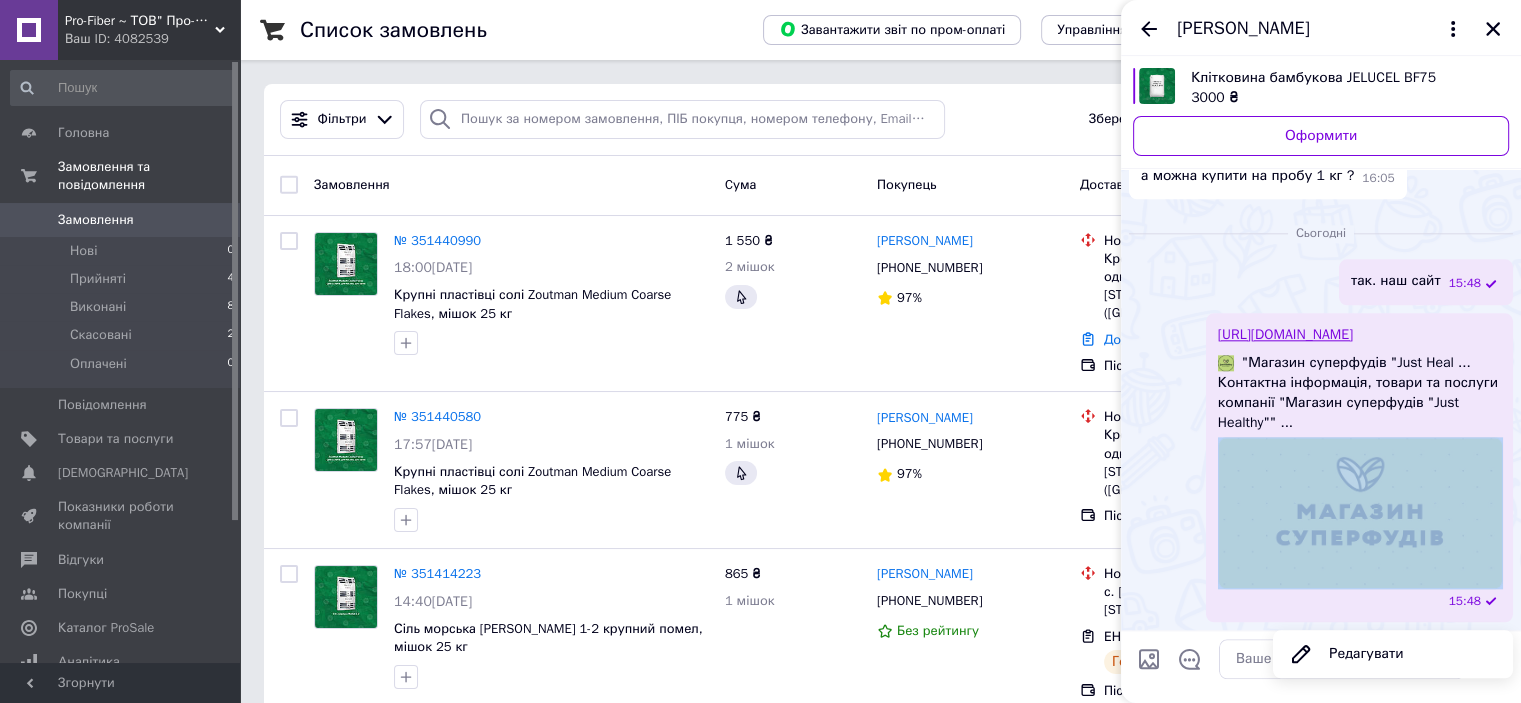 click on "Контактна інформація, товари та послуги компанії "Магазин суперфудів "Just Healthy"" ..." at bounding box center [1359, 403] 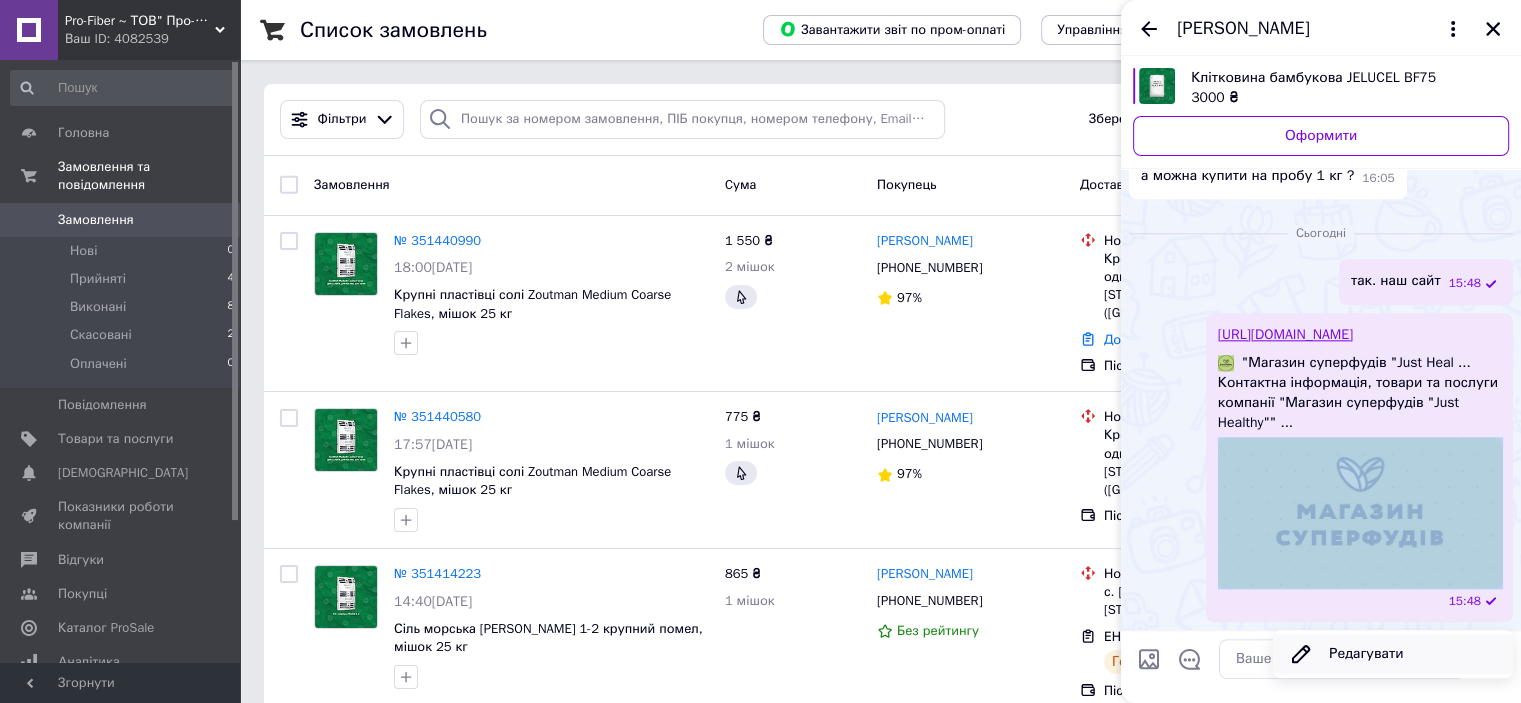 click on "Редагувати" at bounding box center [1393, 654] 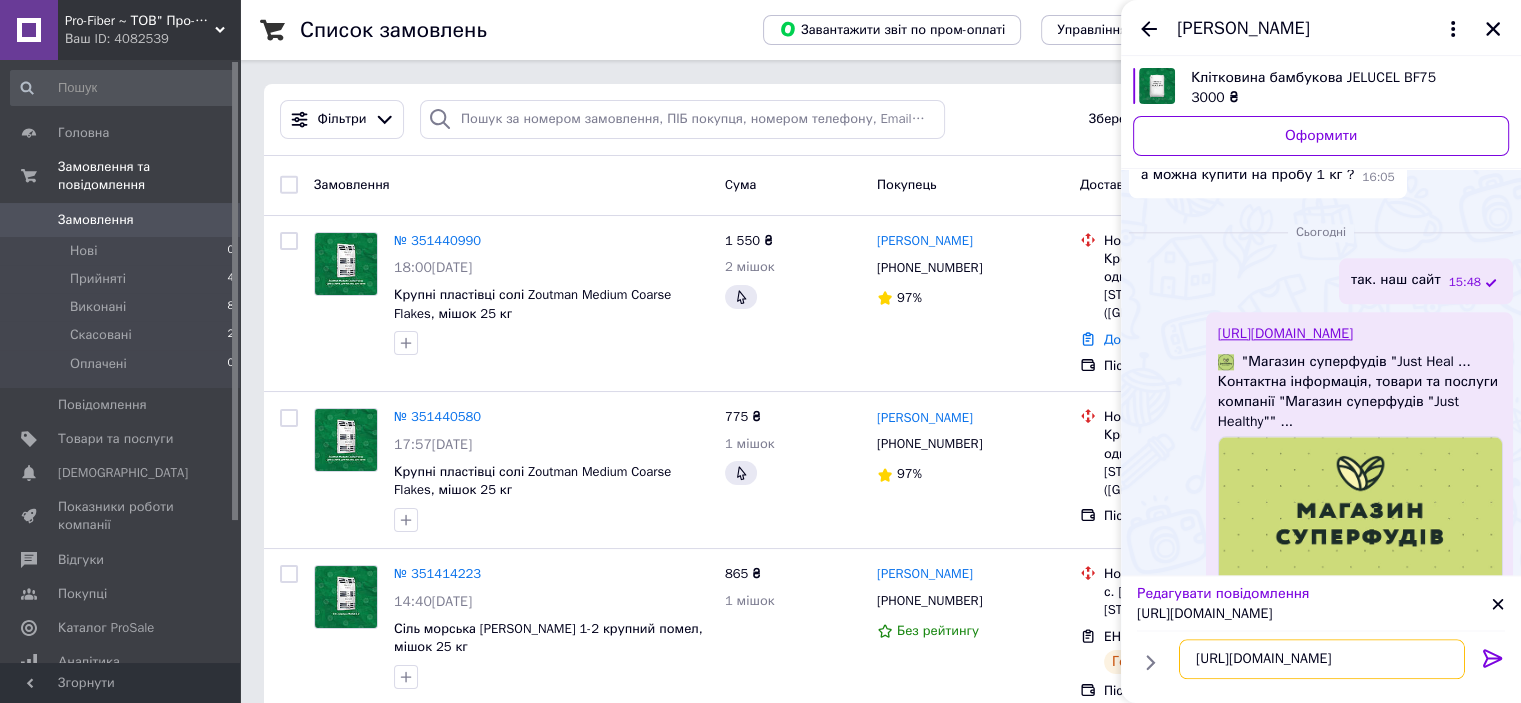 drag, startPoint x: 1394, startPoint y: 662, endPoint x: 1224, endPoint y: 663, distance: 170.00294 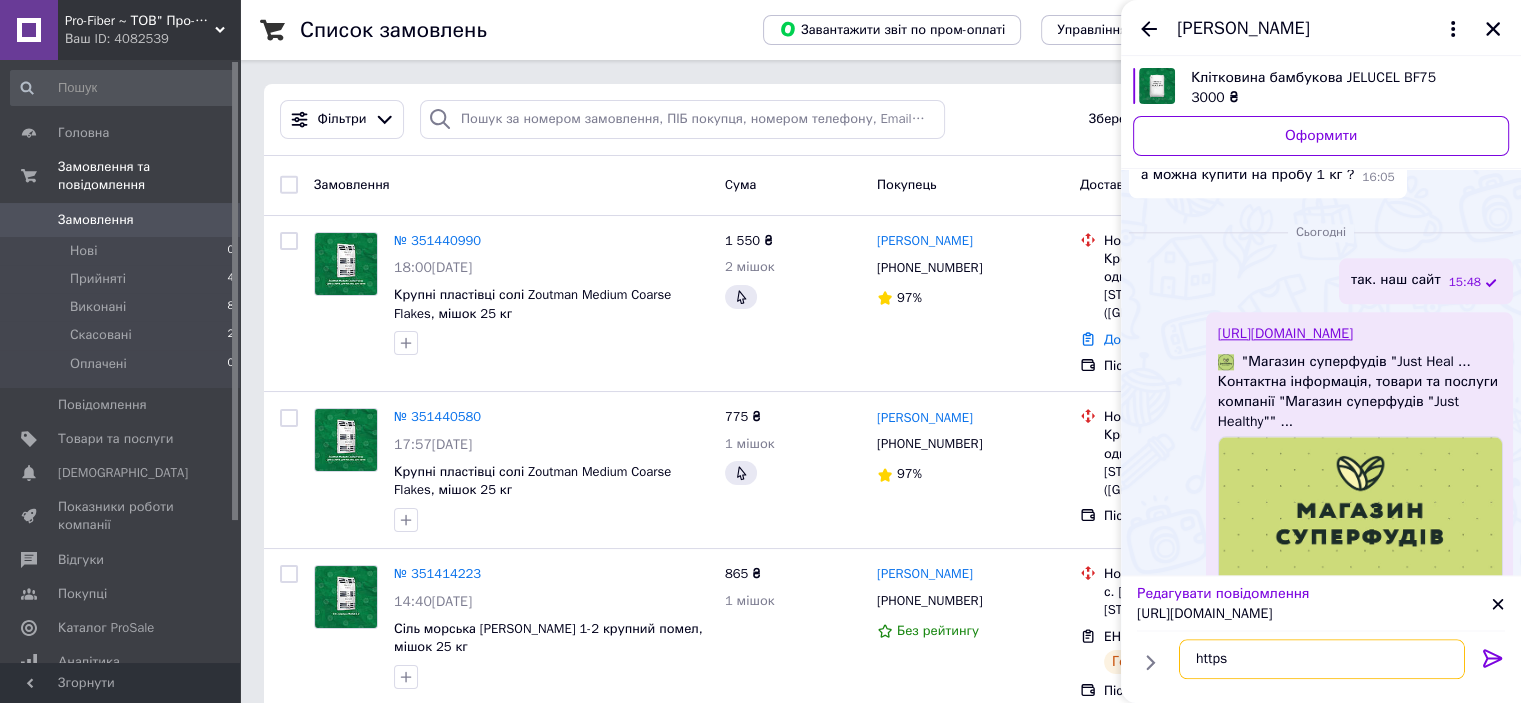 type on "https" 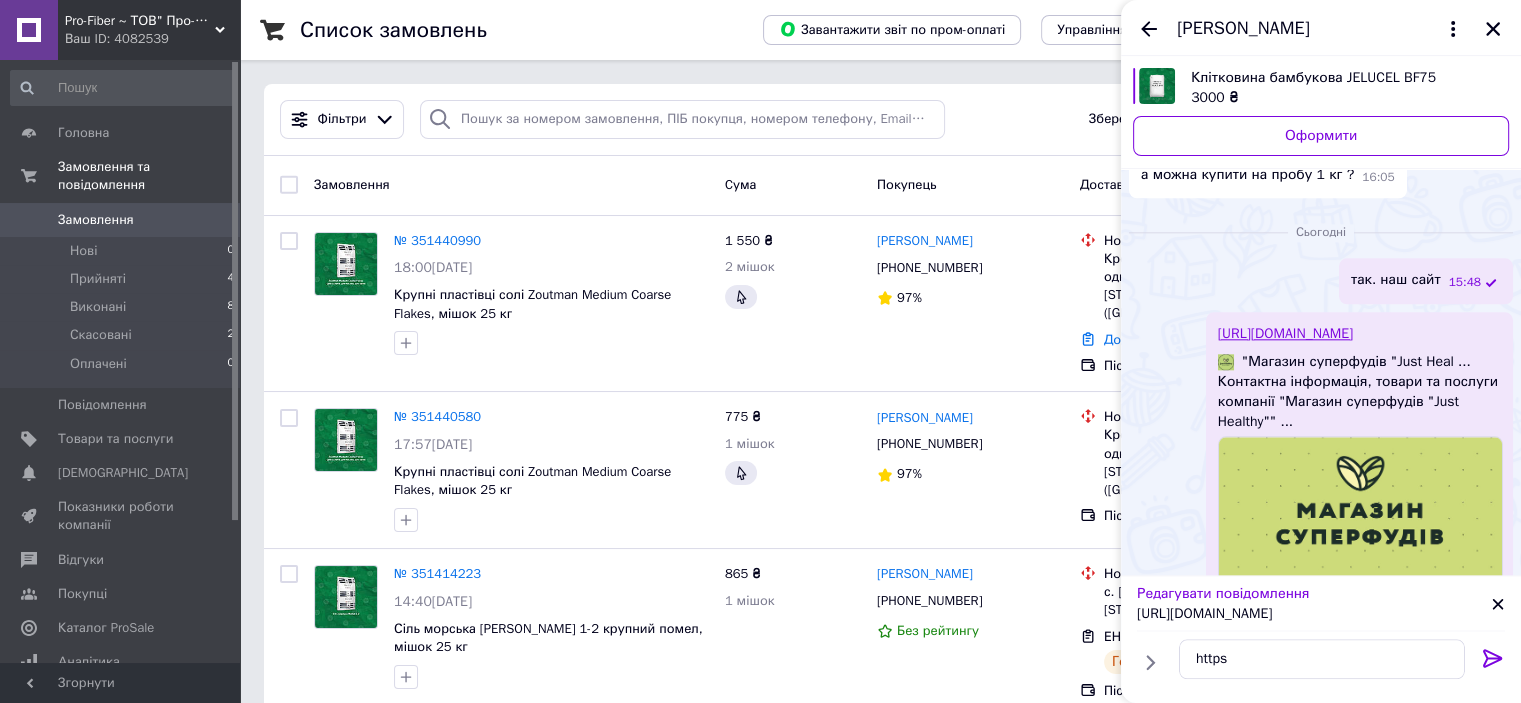 click 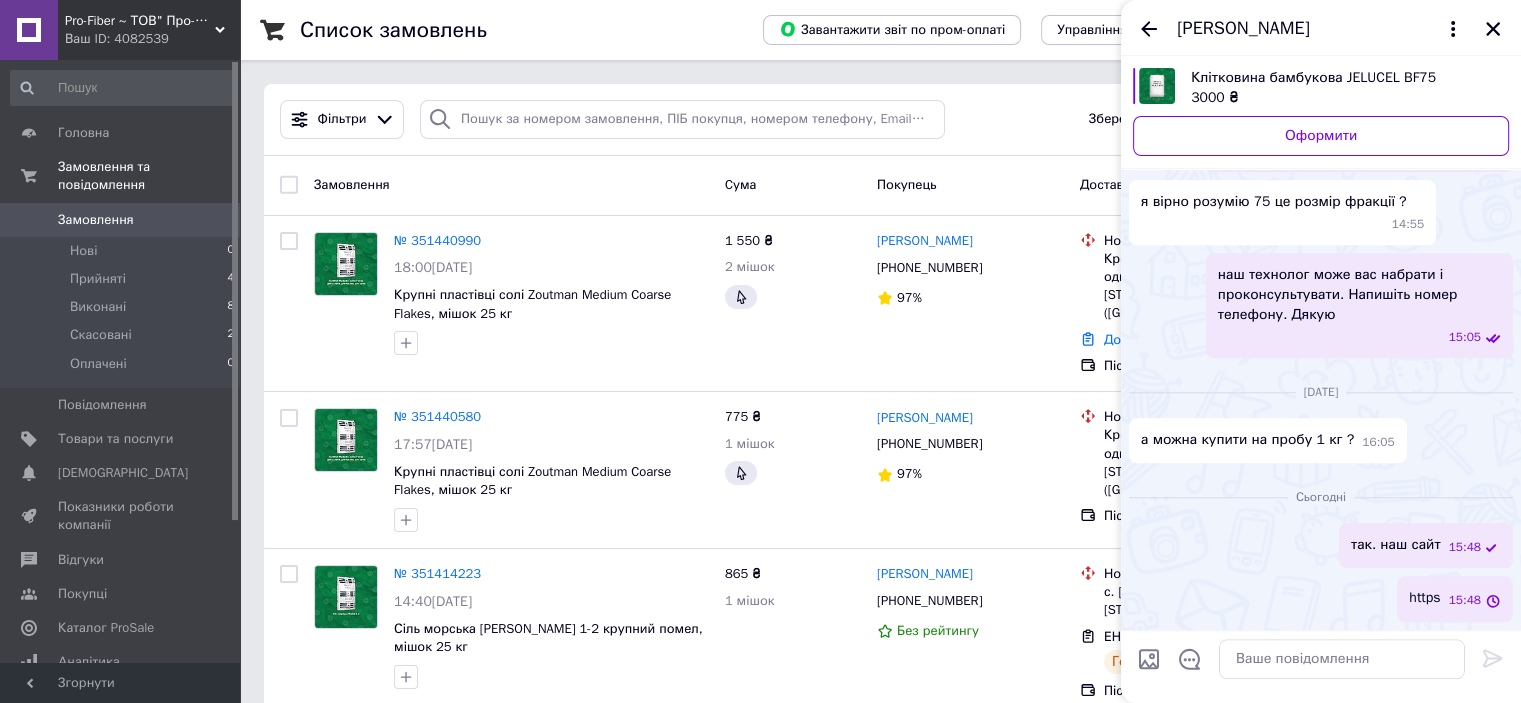 scroll, scrollTop: 1837, scrollLeft: 0, axis: vertical 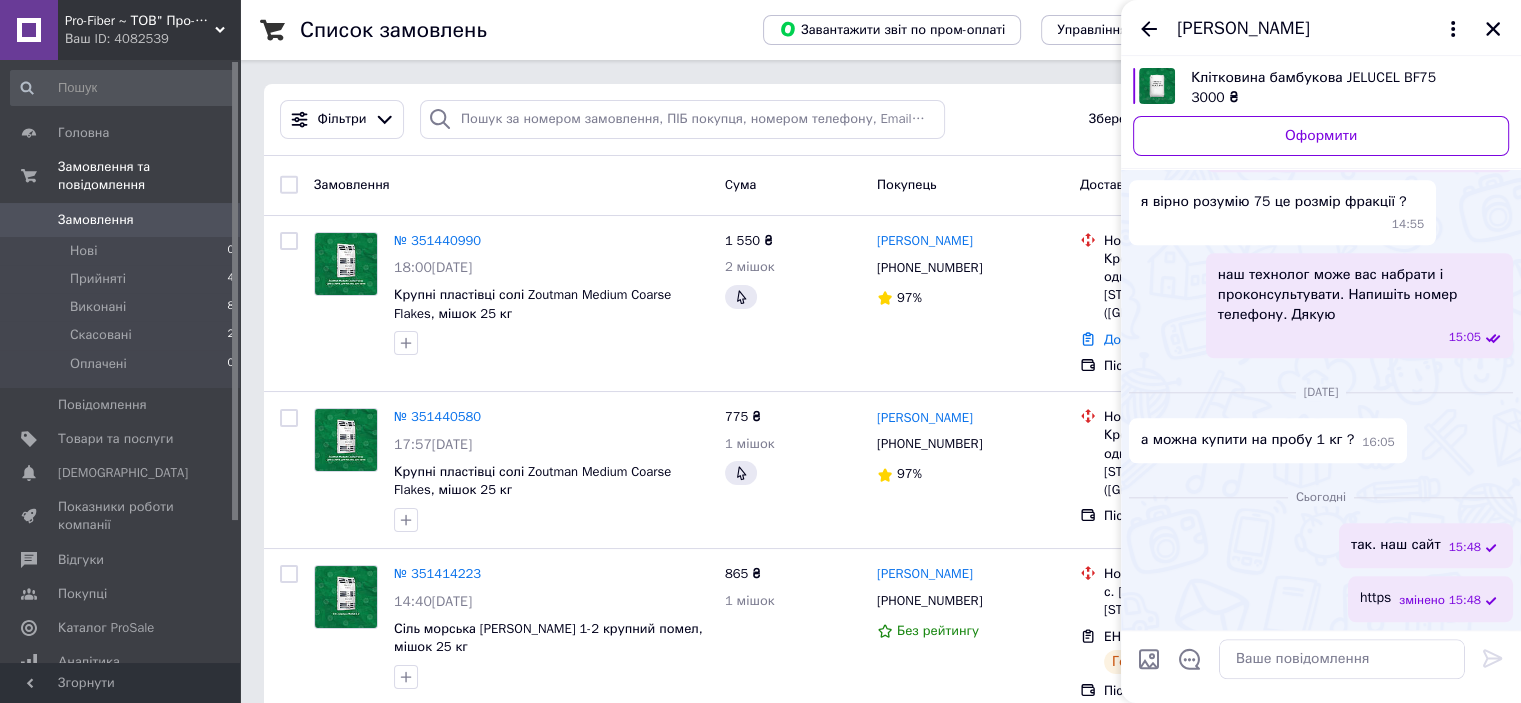 click on "https" at bounding box center [1375, 598] 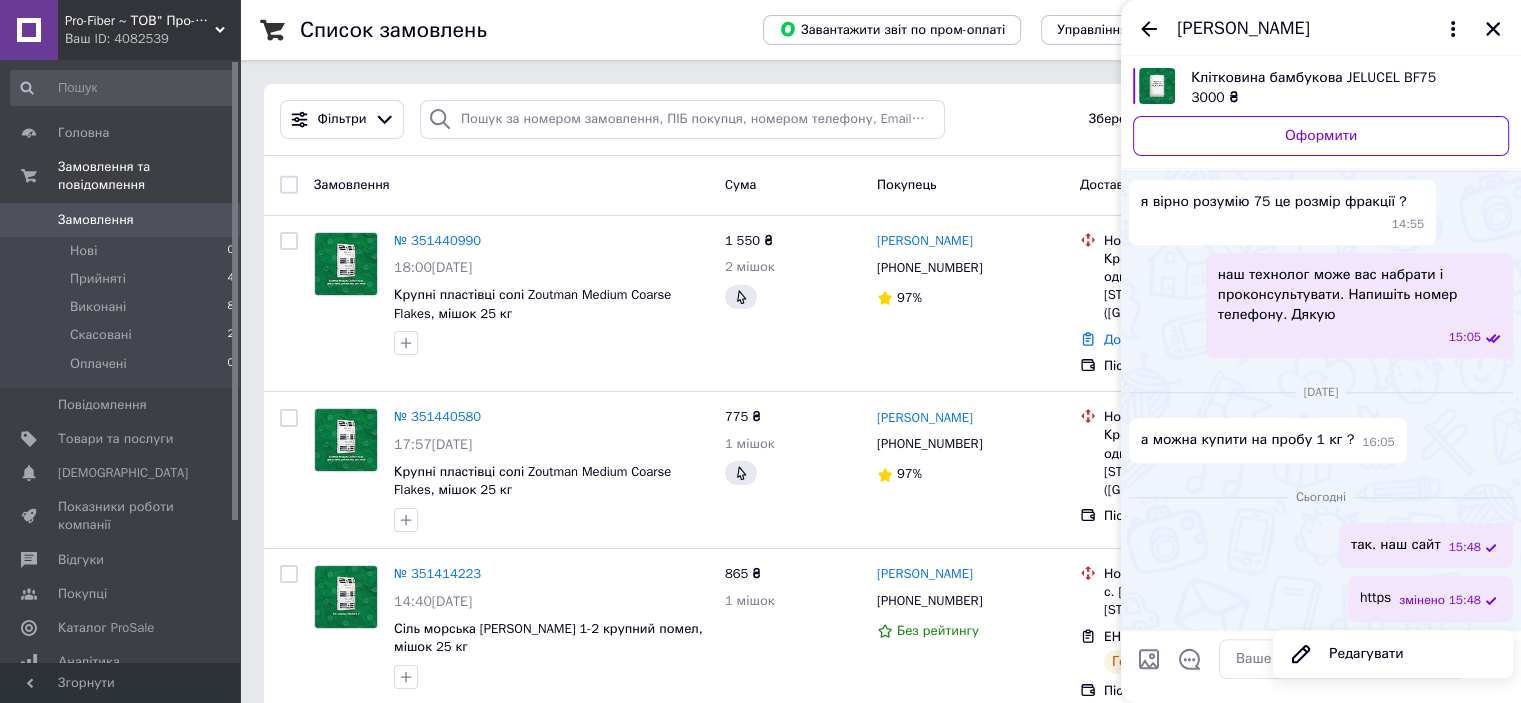 click on "так. наш сайт 15:48" at bounding box center [1426, 545] 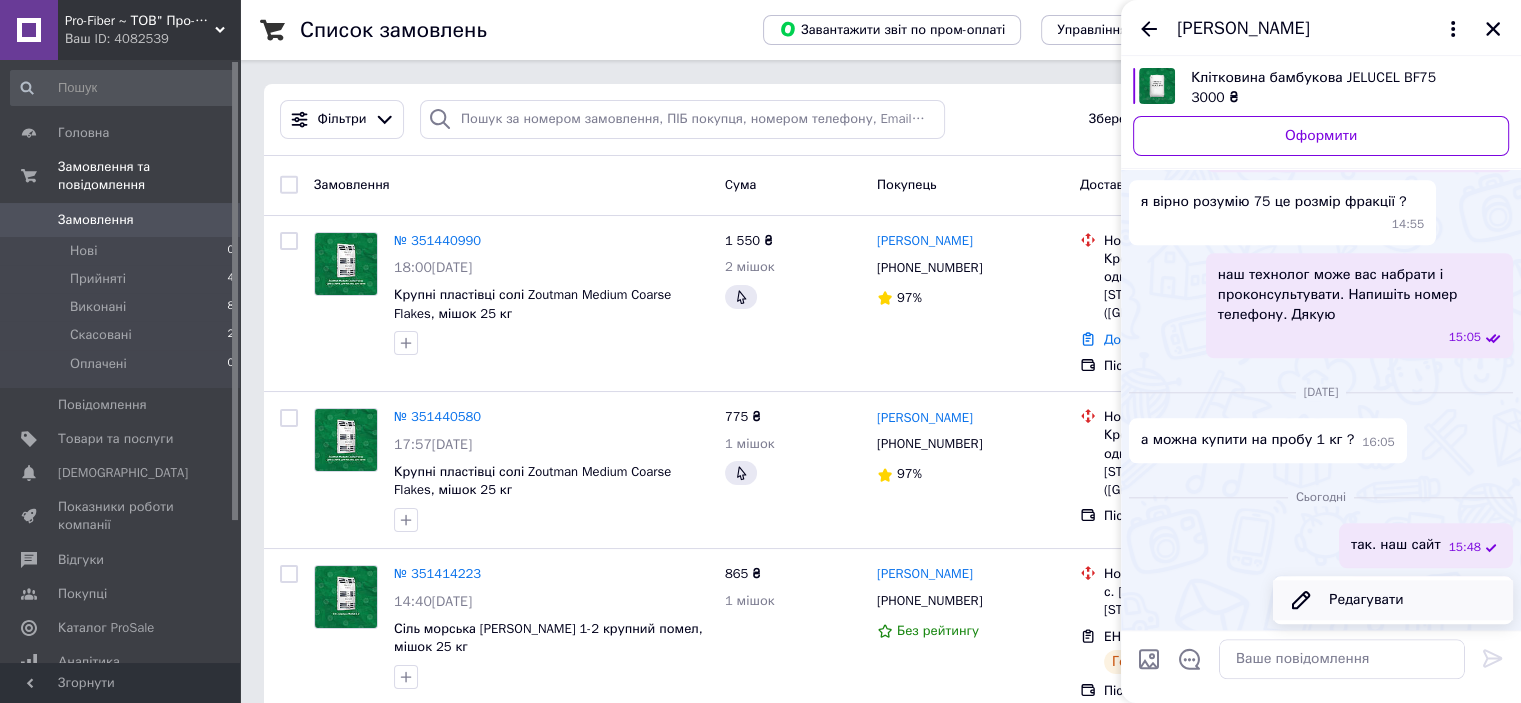 drag, startPoint x: 1401, startPoint y: 545, endPoint x: 1380, endPoint y: 600, distance: 58.872746 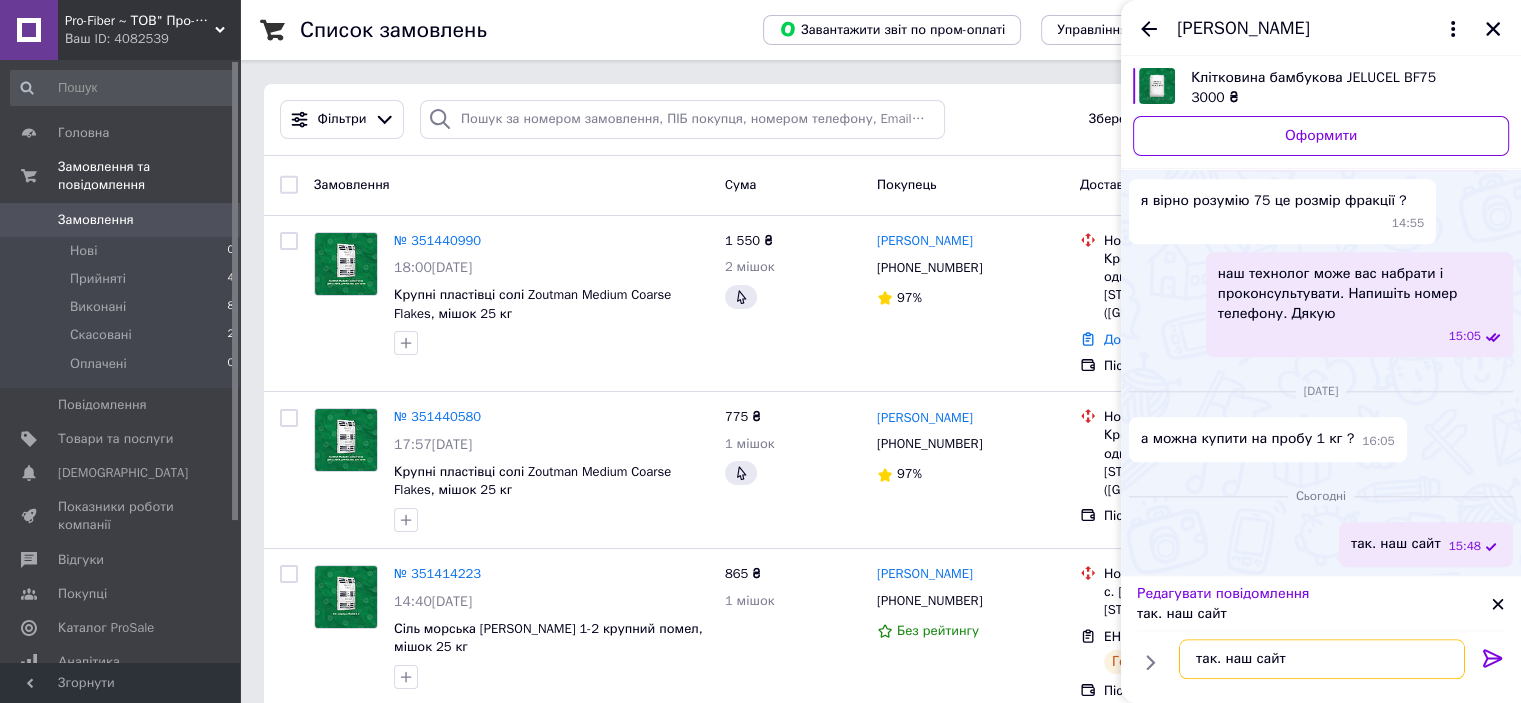 drag, startPoint x: 1309, startPoint y: 654, endPoint x: 1216, endPoint y: 659, distance: 93.13431 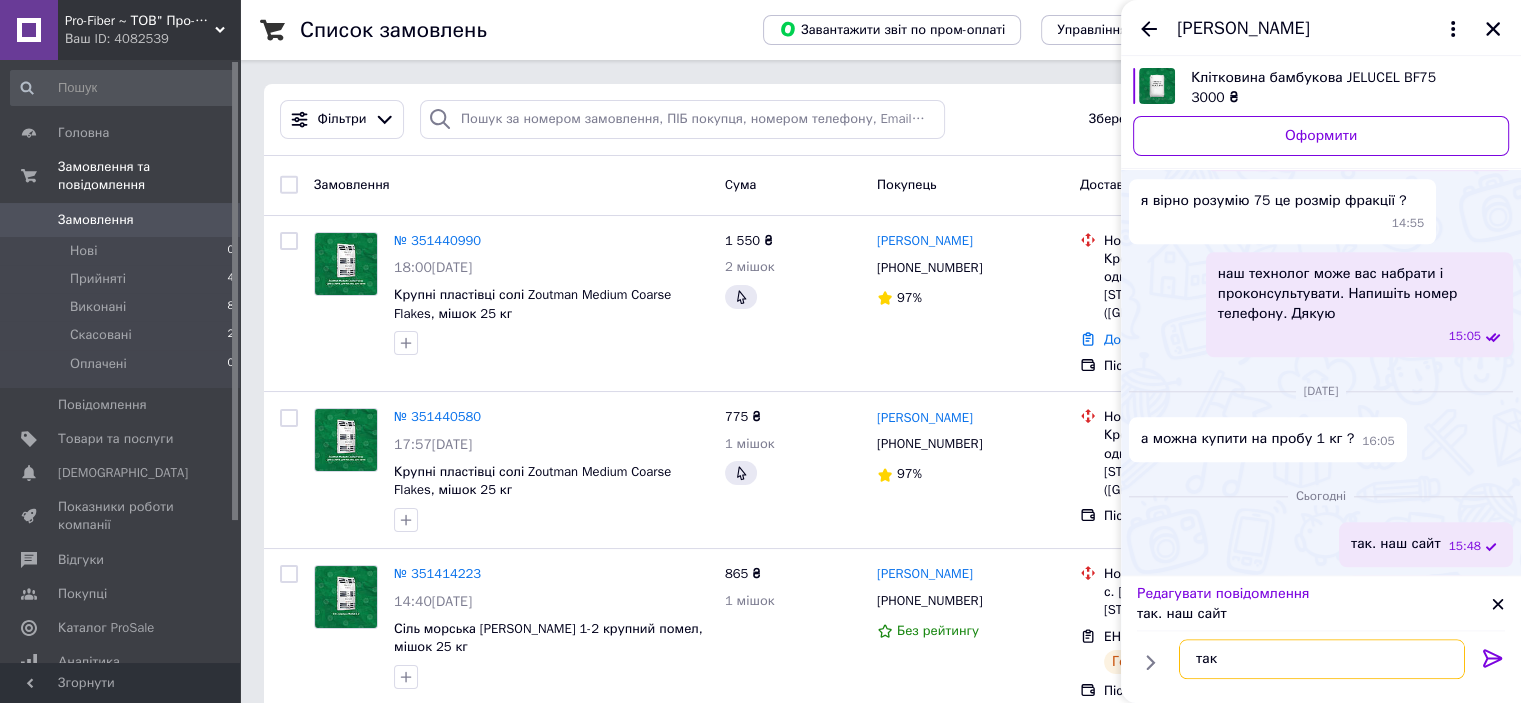 type on "так" 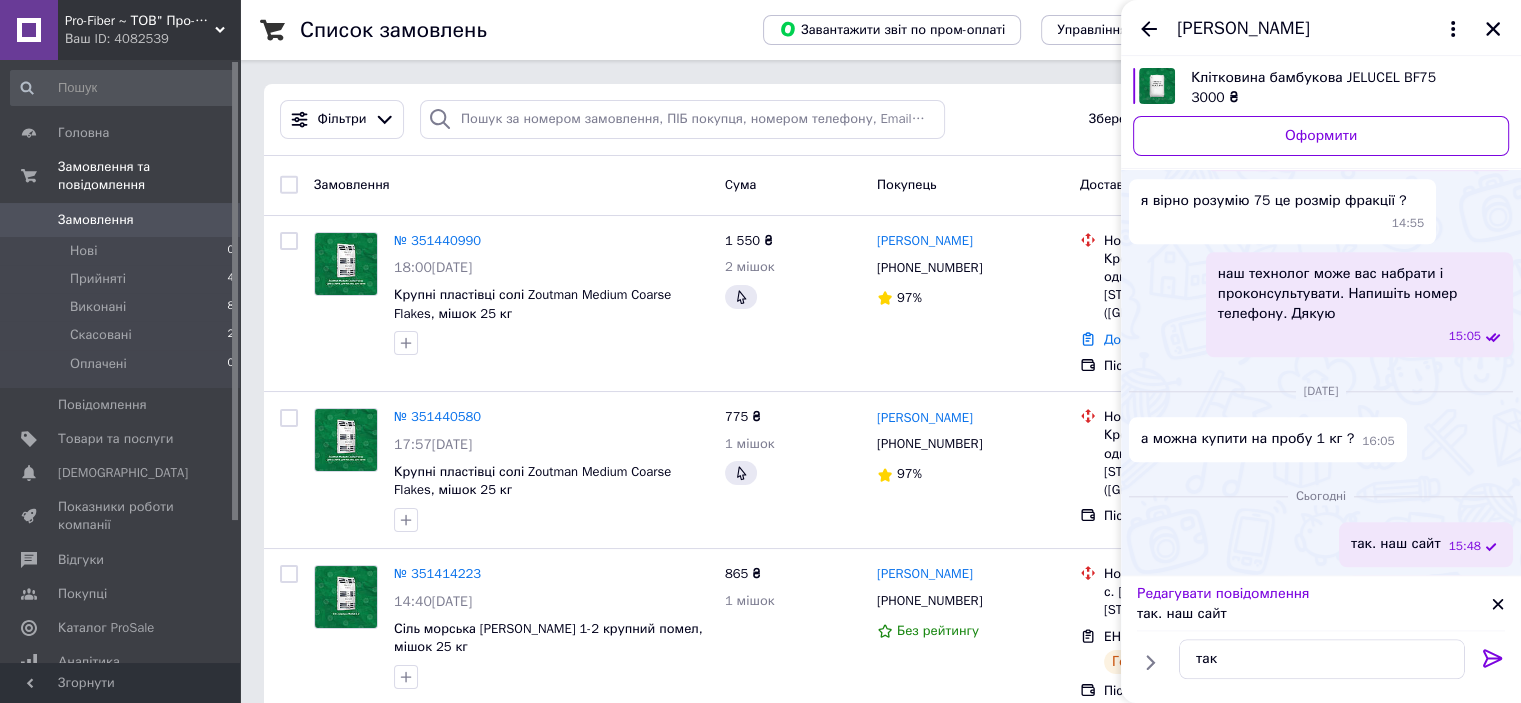 click 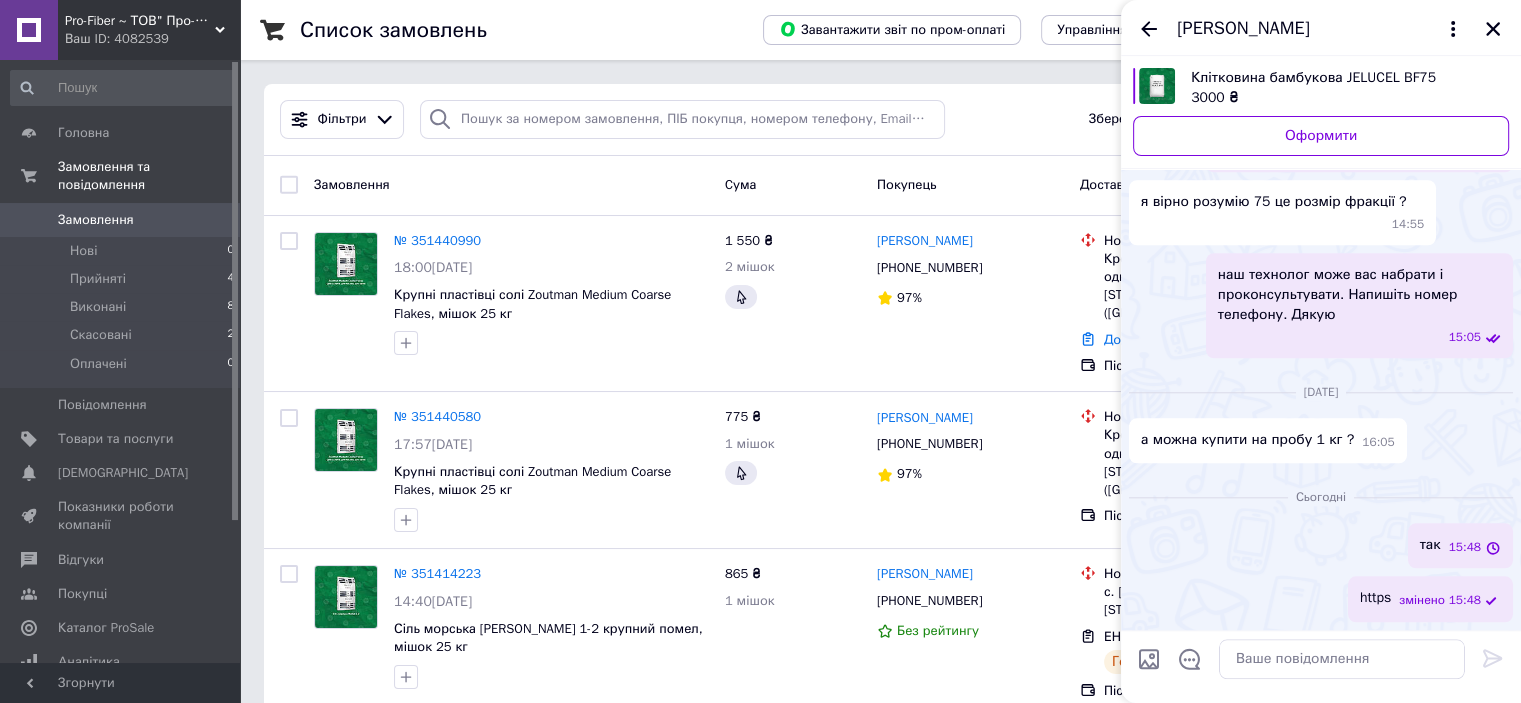 click on "так 15:48" at bounding box center (1321, 545) 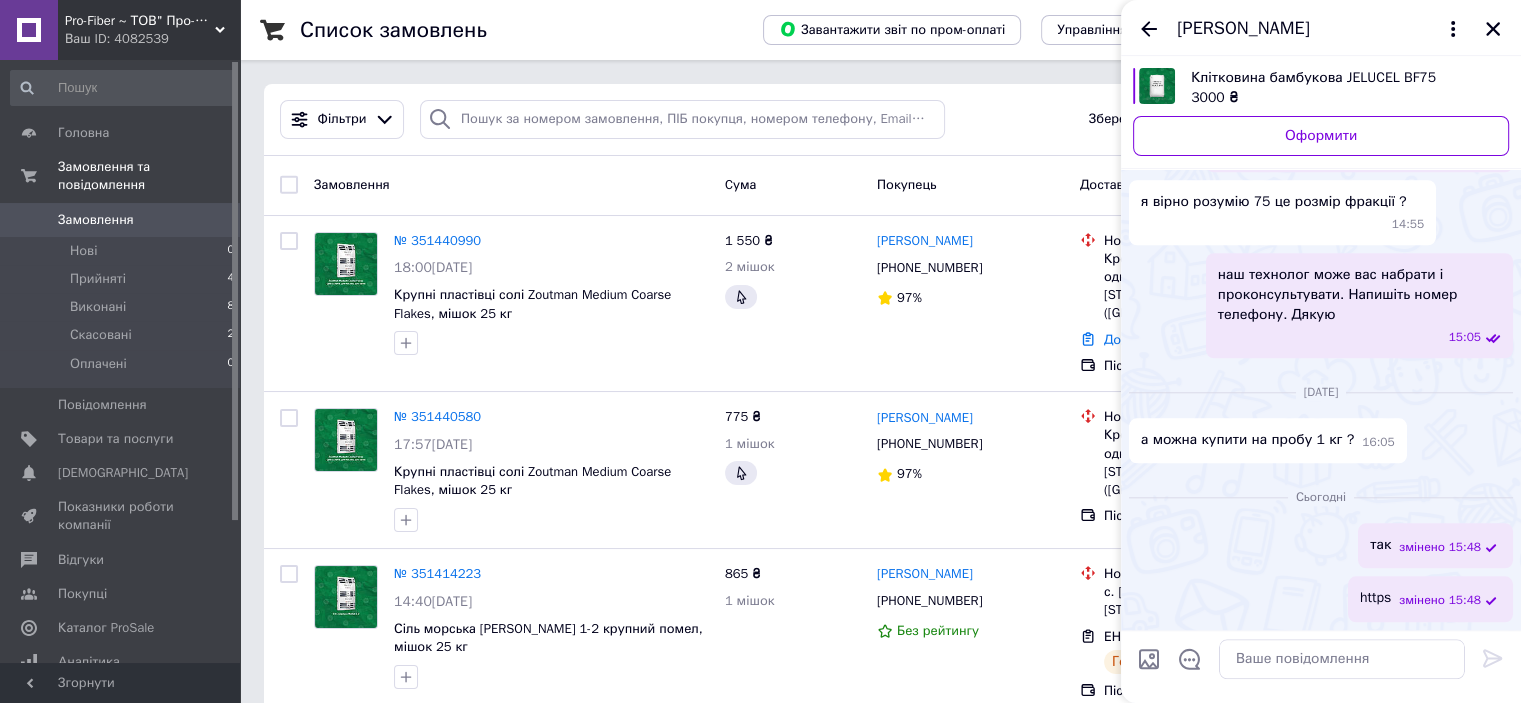 drag, startPoint x: 1371, startPoint y: 599, endPoint x: 1459, endPoint y: 598, distance: 88.005684 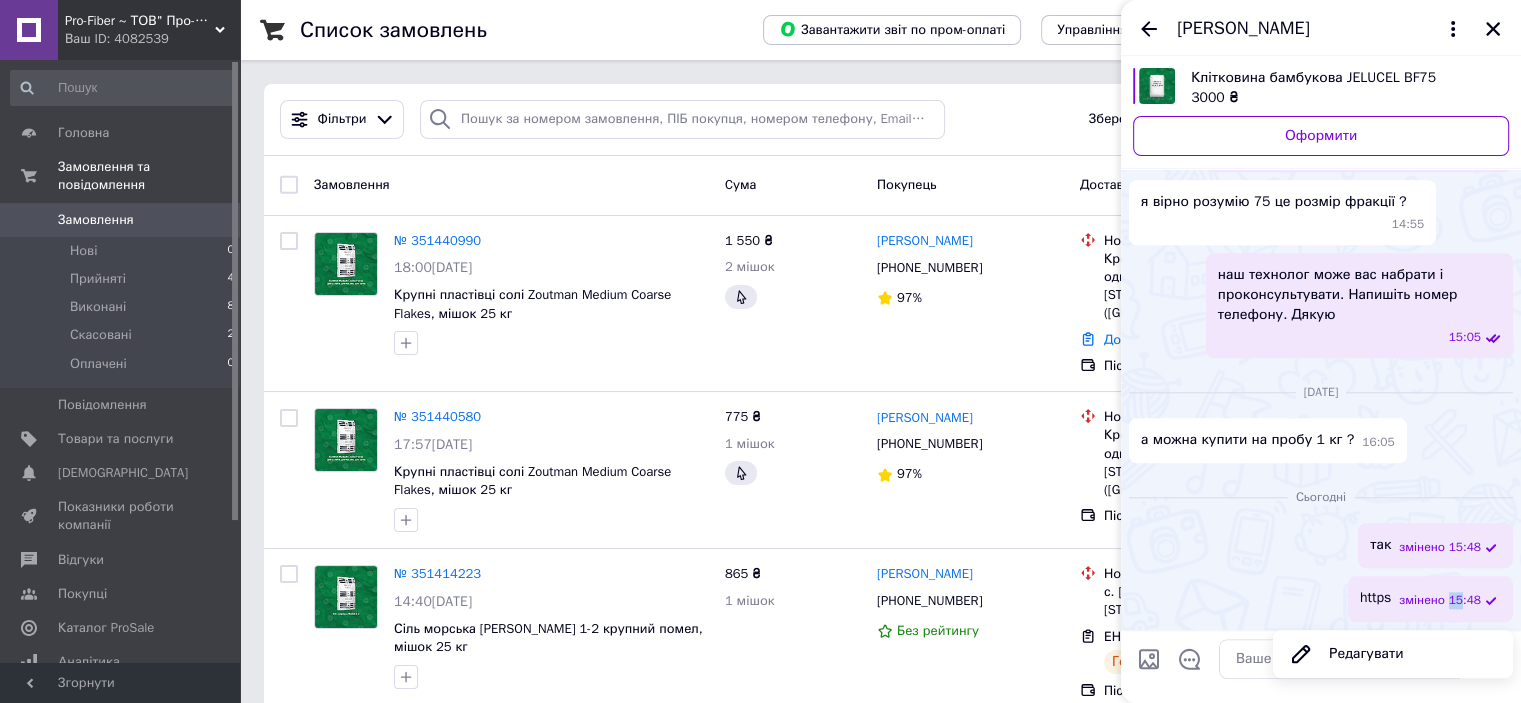 click on "15:48" at bounding box center (1465, 600) 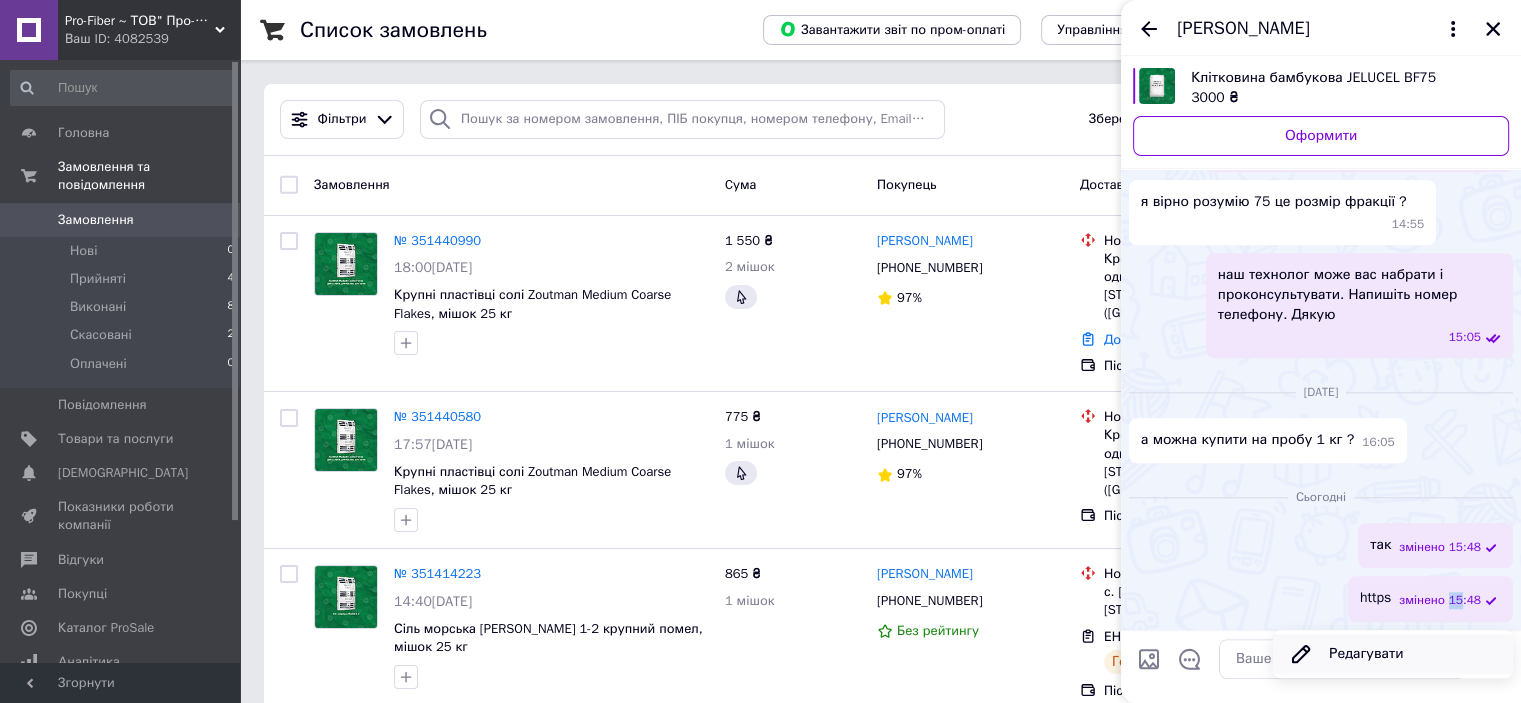 click on "Редагувати" at bounding box center (1393, 654) 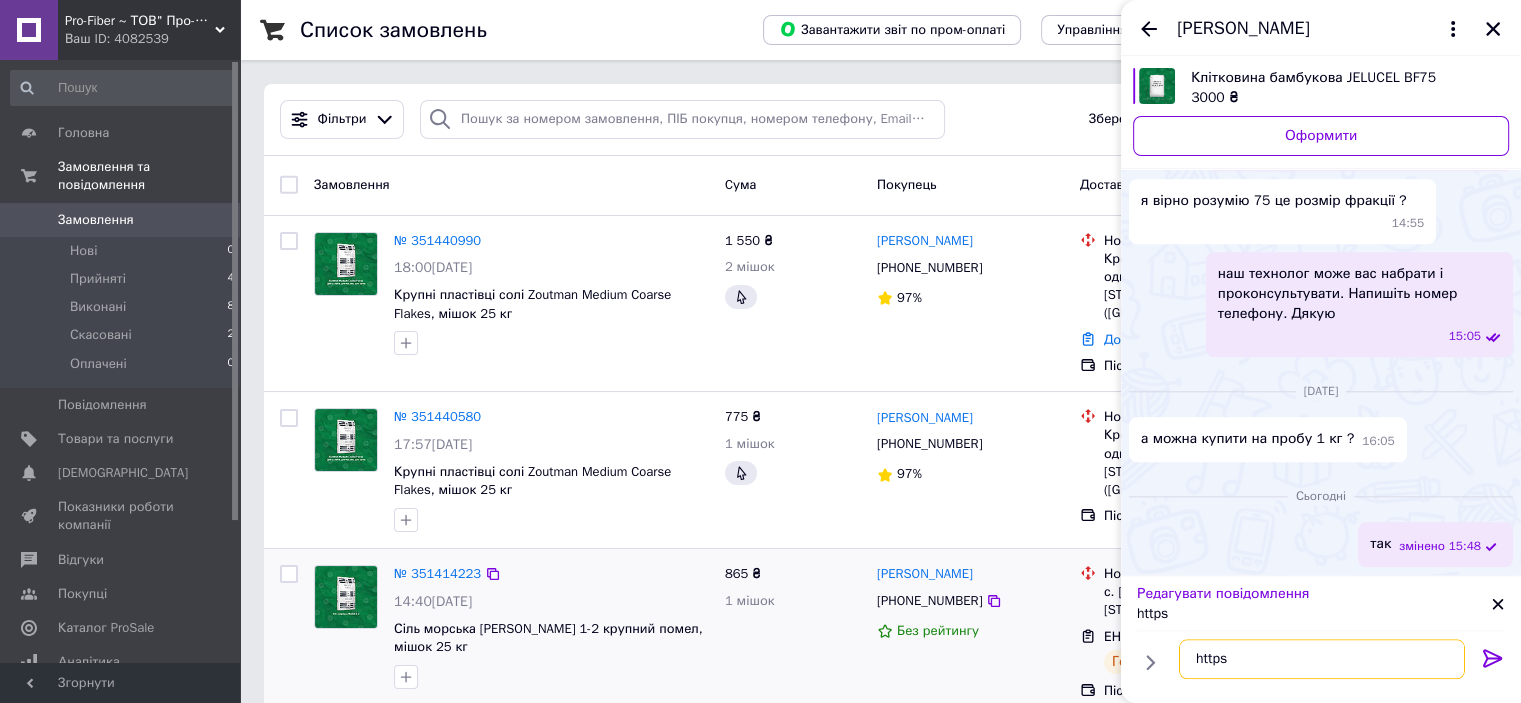 drag, startPoint x: 1254, startPoint y: 656, endPoint x: 1112, endPoint y: 647, distance: 142.28493 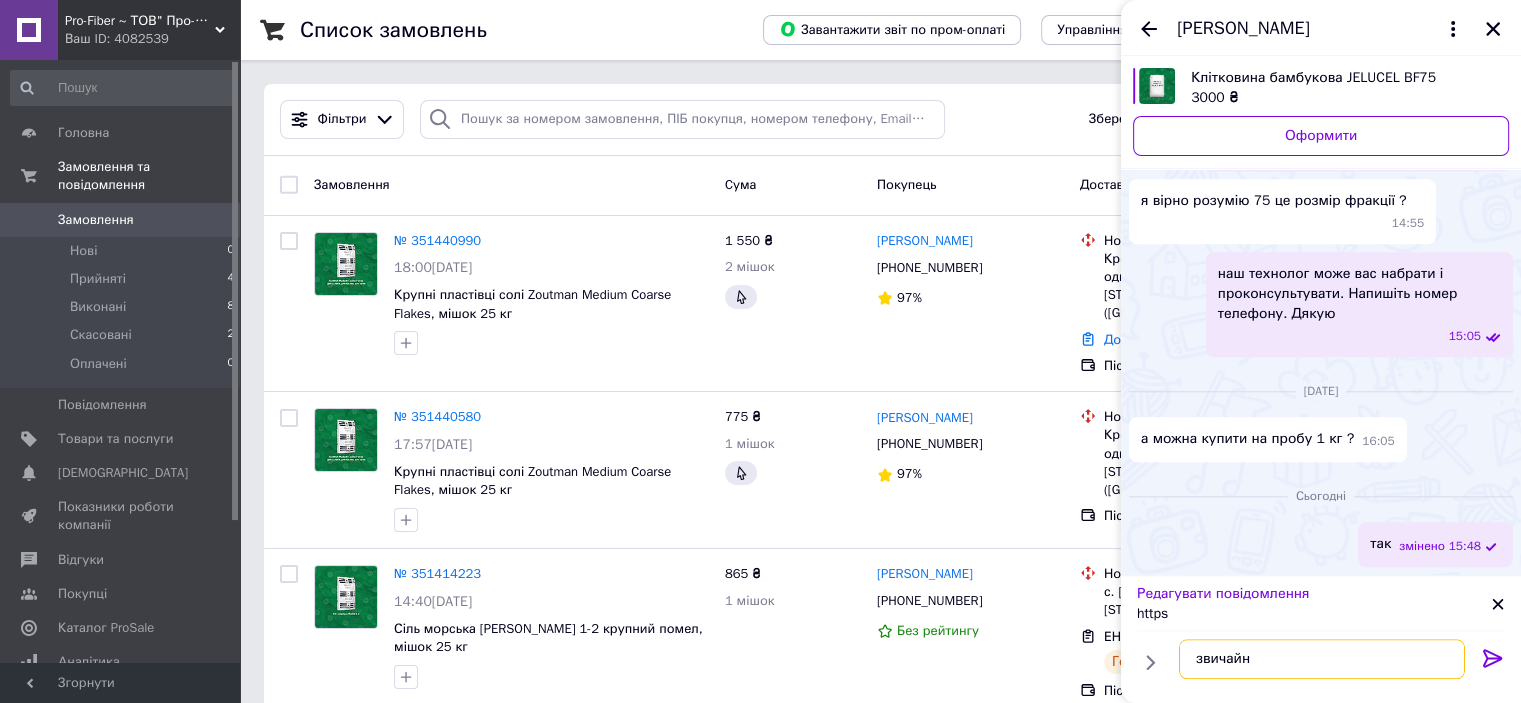 type on "звичайно" 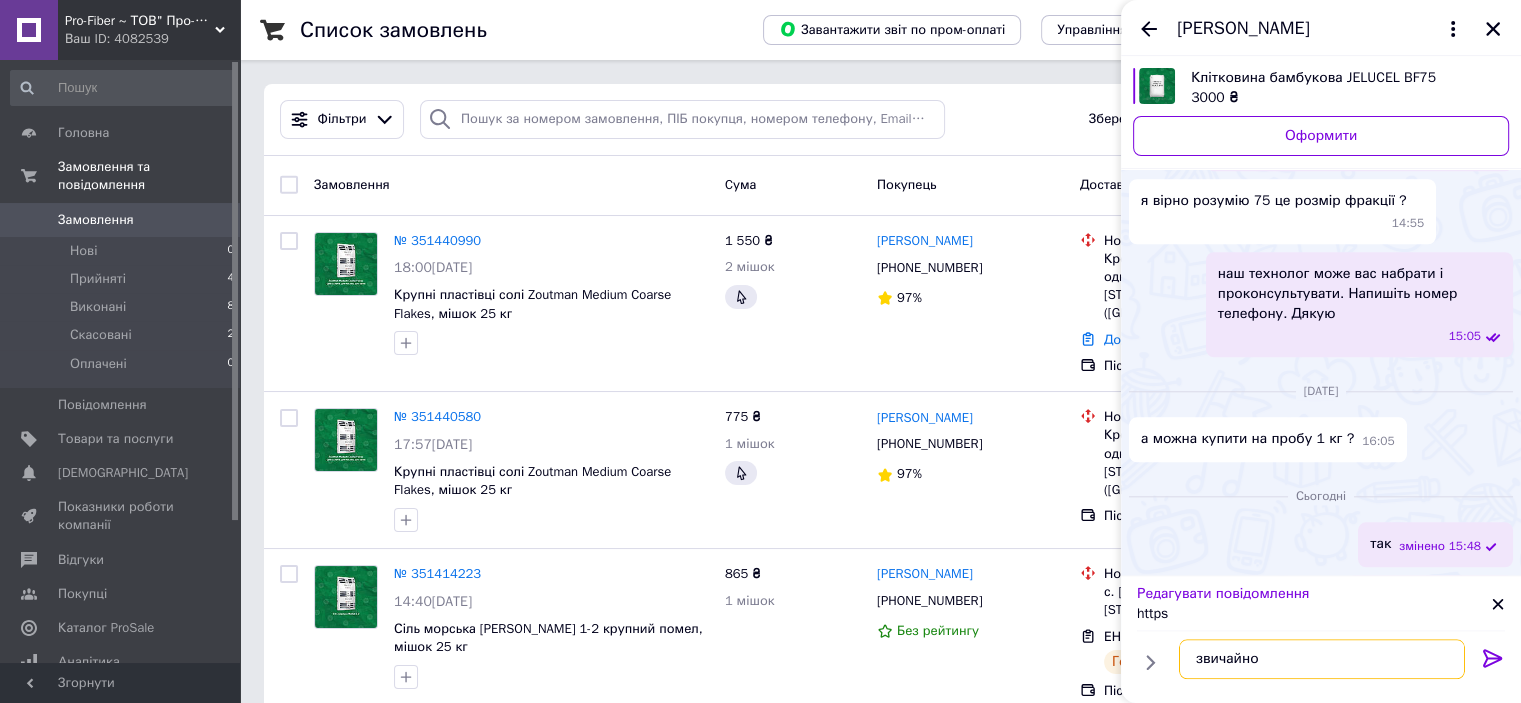 type 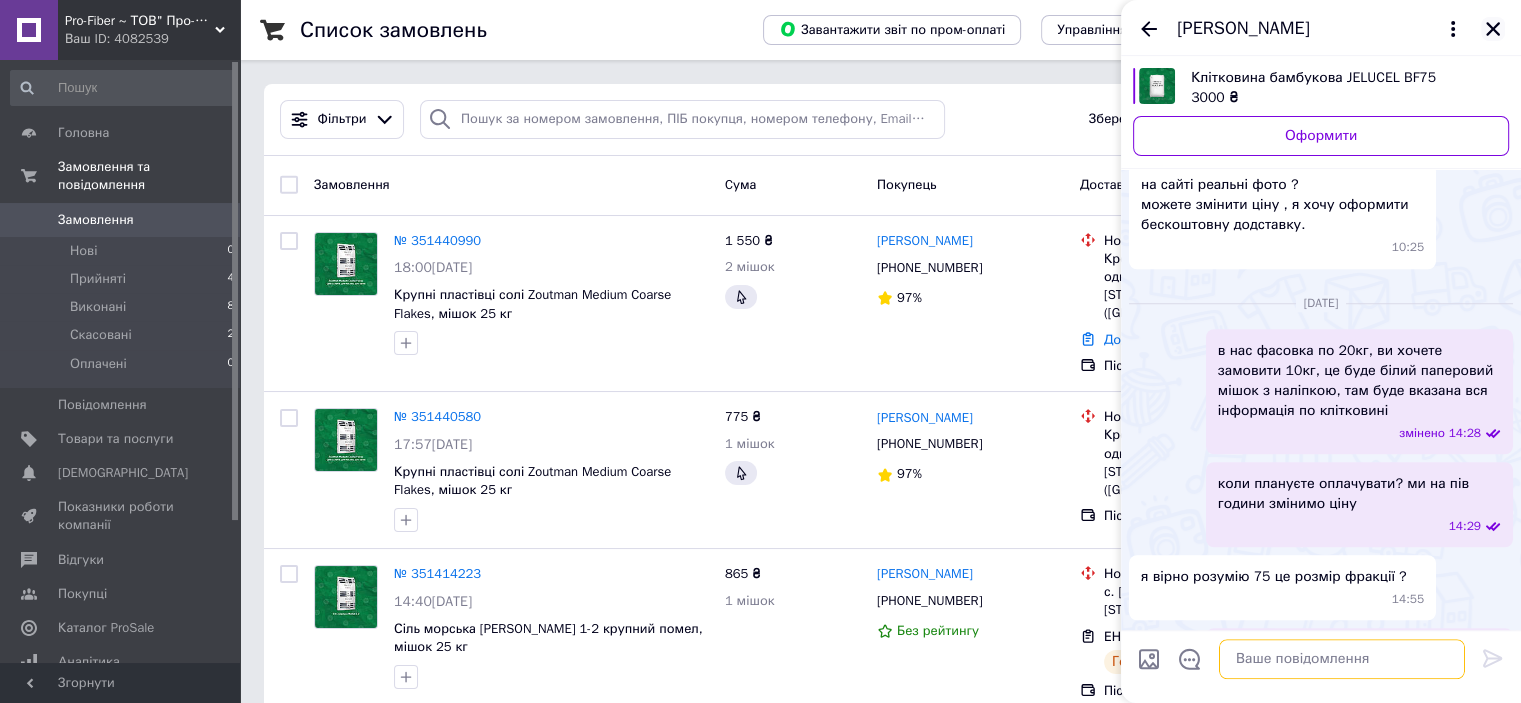 scroll, scrollTop: 1437, scrollLeft: 0, axis: vertical 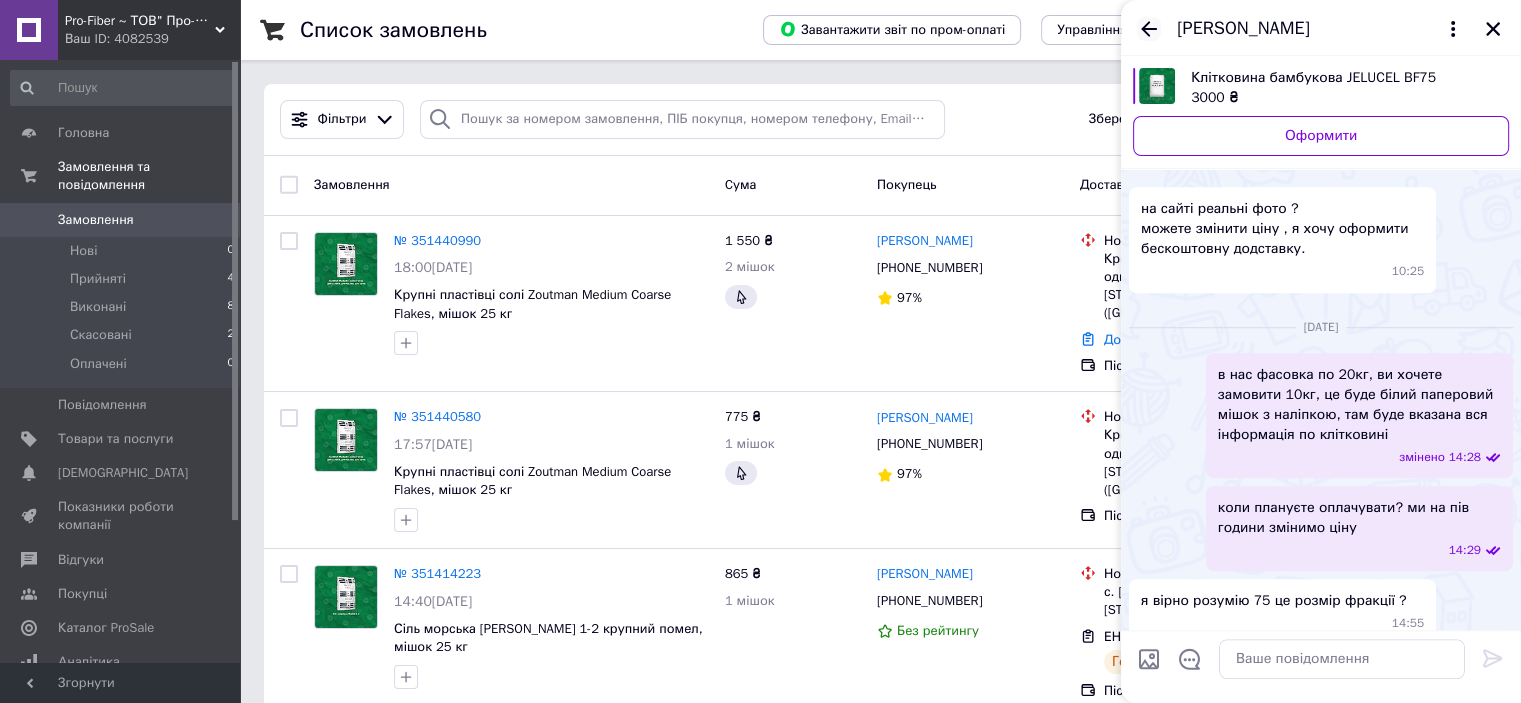 click 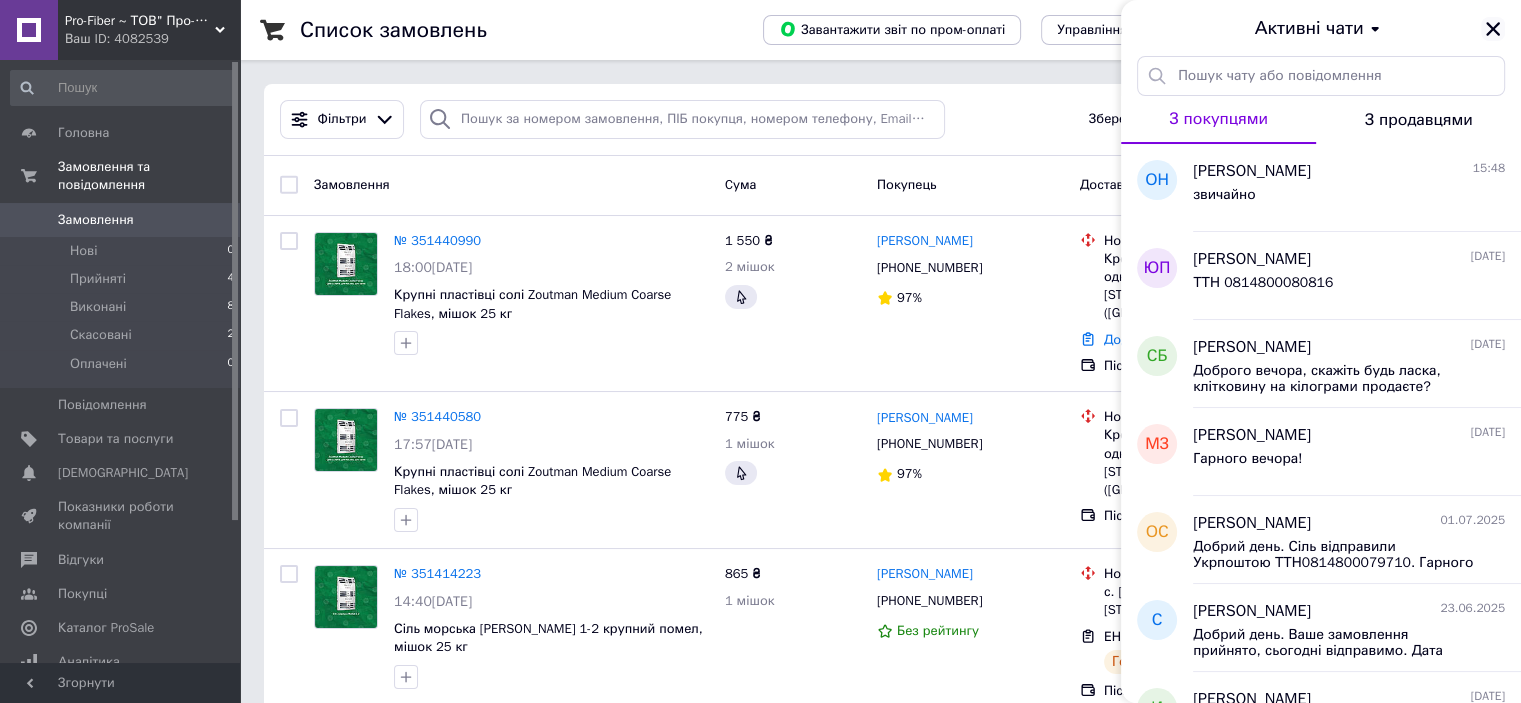 click 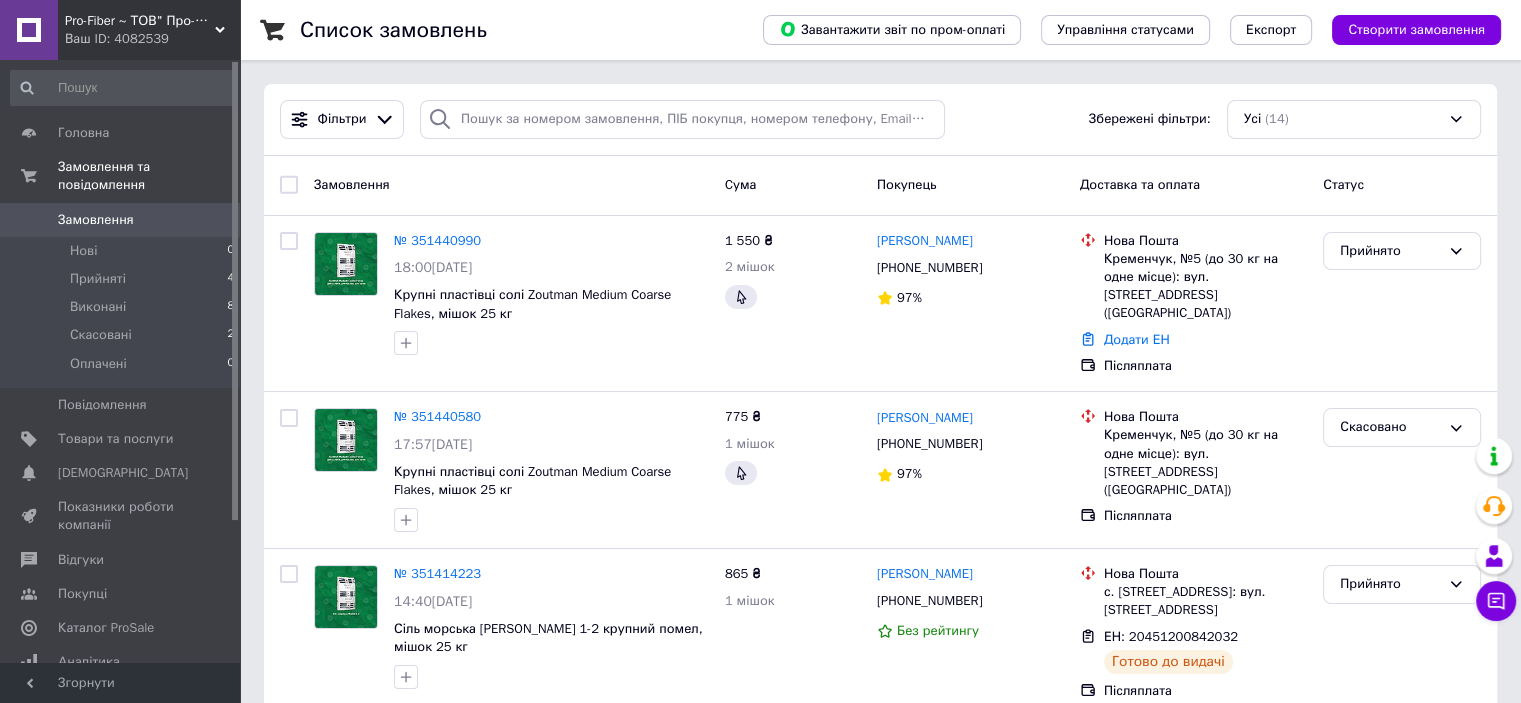click on "№ 351068706 19:25[DATE] Сіль екcтра виварна Saydam ([GEOGRAPHIC_DATA]) мішок 25к 350 ₴ 1 мішок [PERSON_NAME] [PHONE_NUMBER] Без рейтингу Нова Пошта м. [GEOGRAPHIC_DATA] ([GEOGRAPHIC_DATA].), №26 (до 200 кг): вул. [STREET_ADDRESS]: 20451200839309 Отримано. Грошовий переказ видано Післяплата Прийнято" at bounding box center (880, 818) 